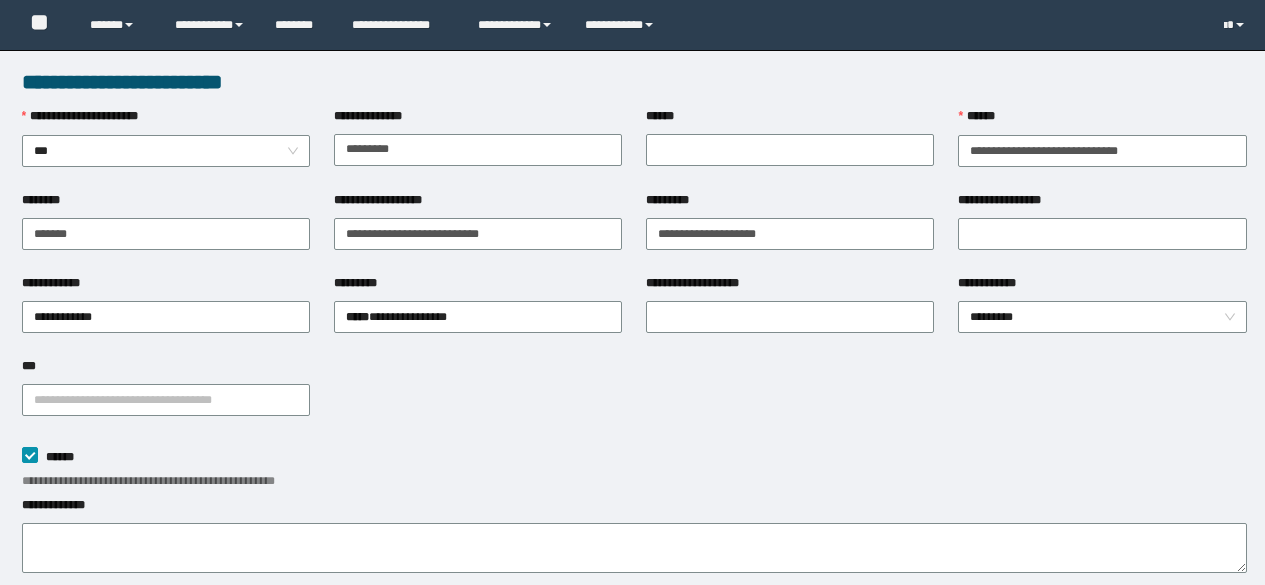 scroll, scrollTop: 0, scrollLeft: 0, axis: both 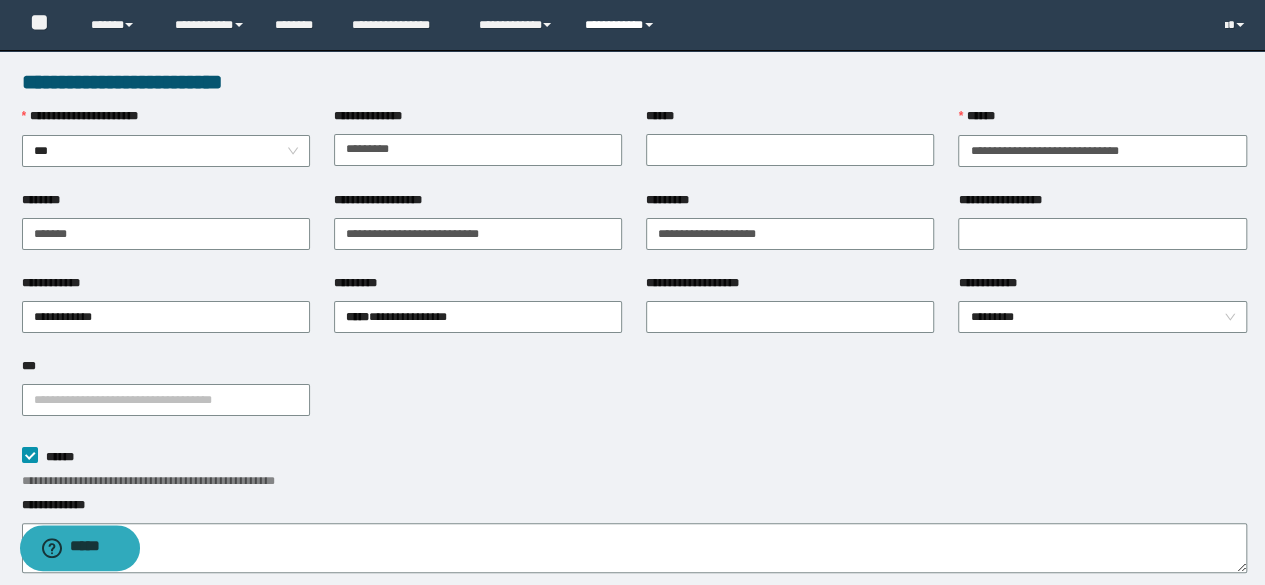 click on "**********" at bounding box center [622, 25] 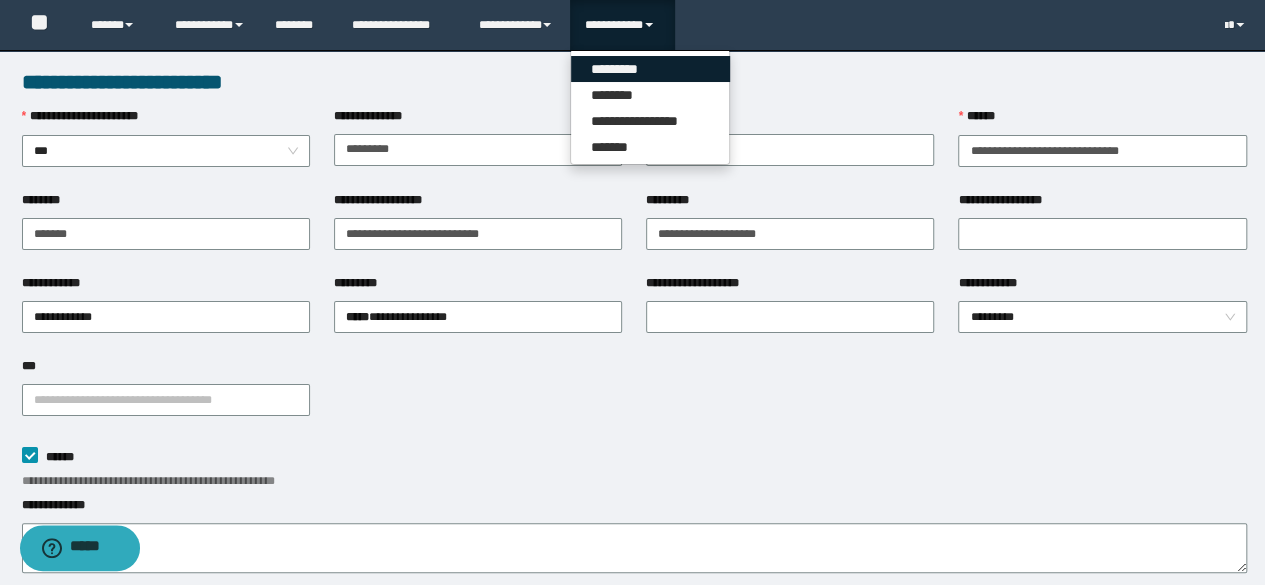 click on "*********" at bounding box center [650, 69] 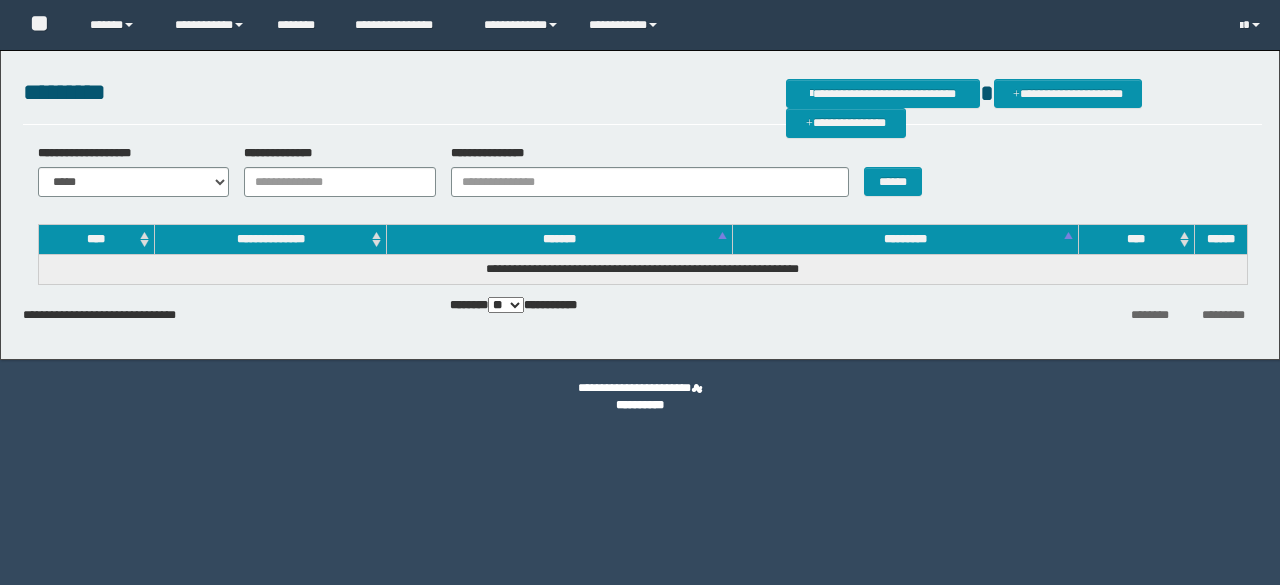 scroll, scrollTop: 0, scrollLeft: 0, axis: both 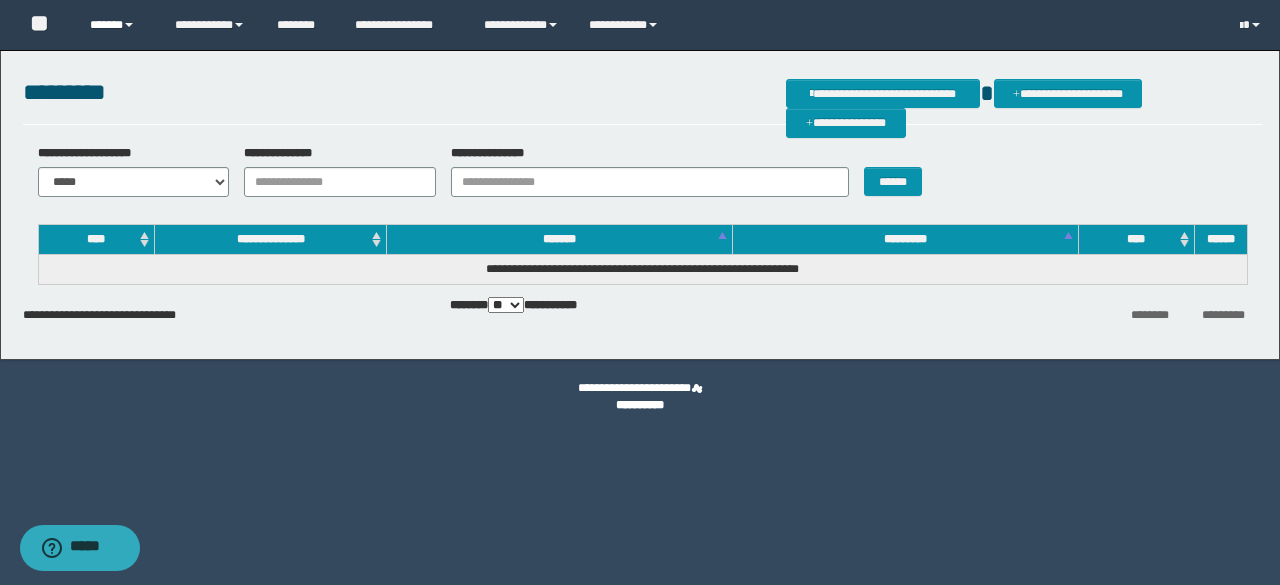 click on "******" at bounding box center (117, 25) 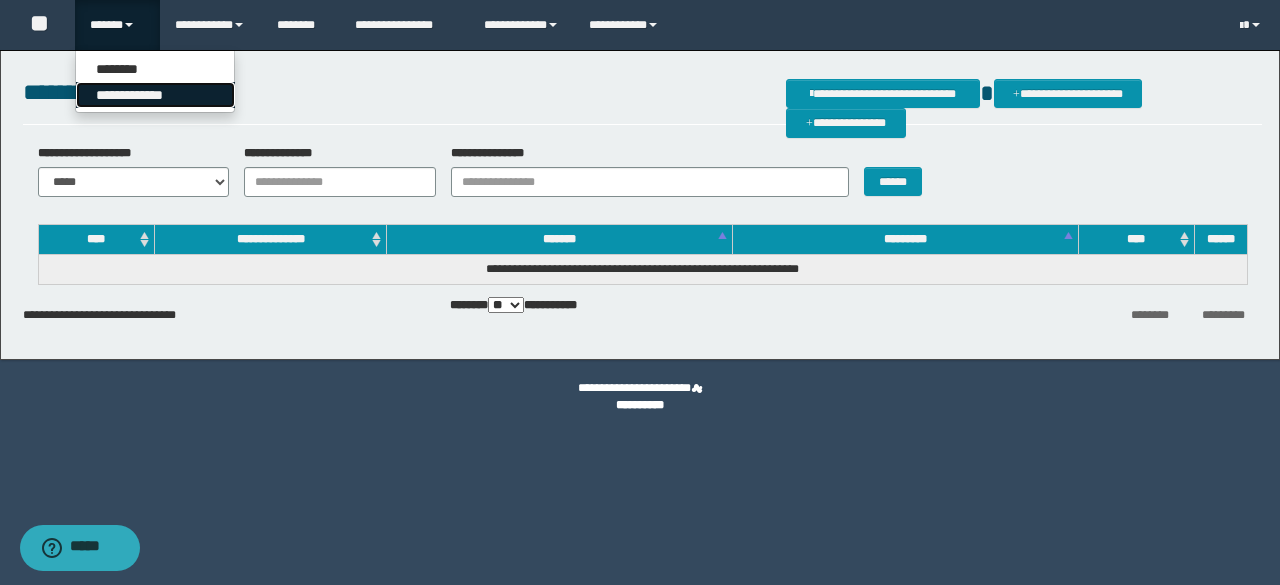 click on "**********" at bounding box center (155, 95) 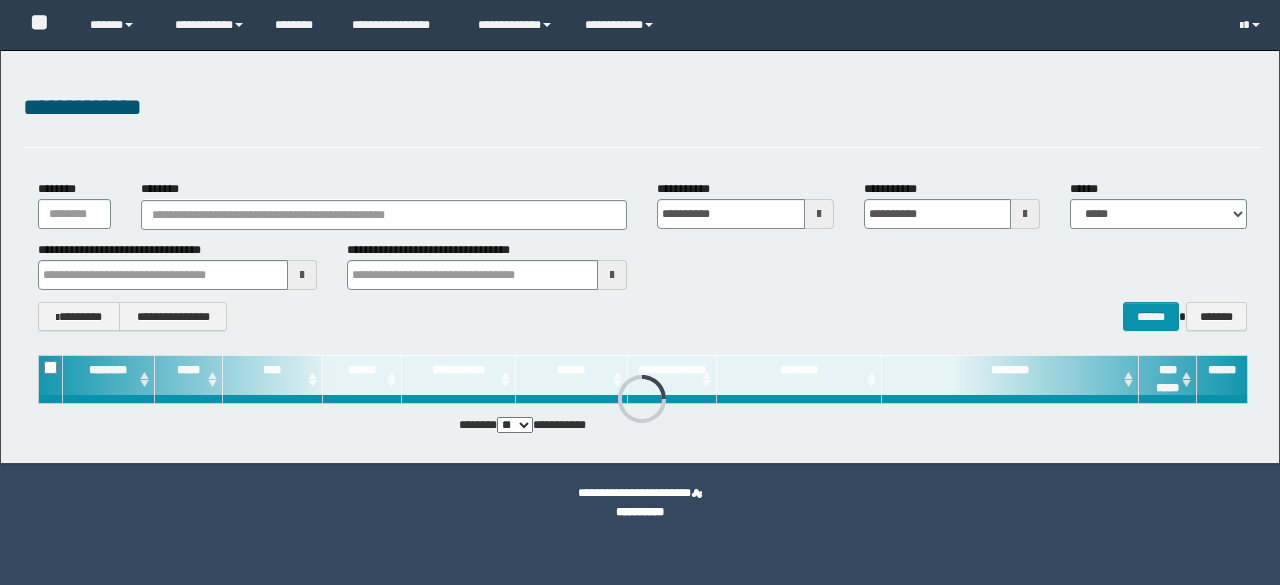 scroll, scrollTop: 0, scrollLeft: 0, axis: both 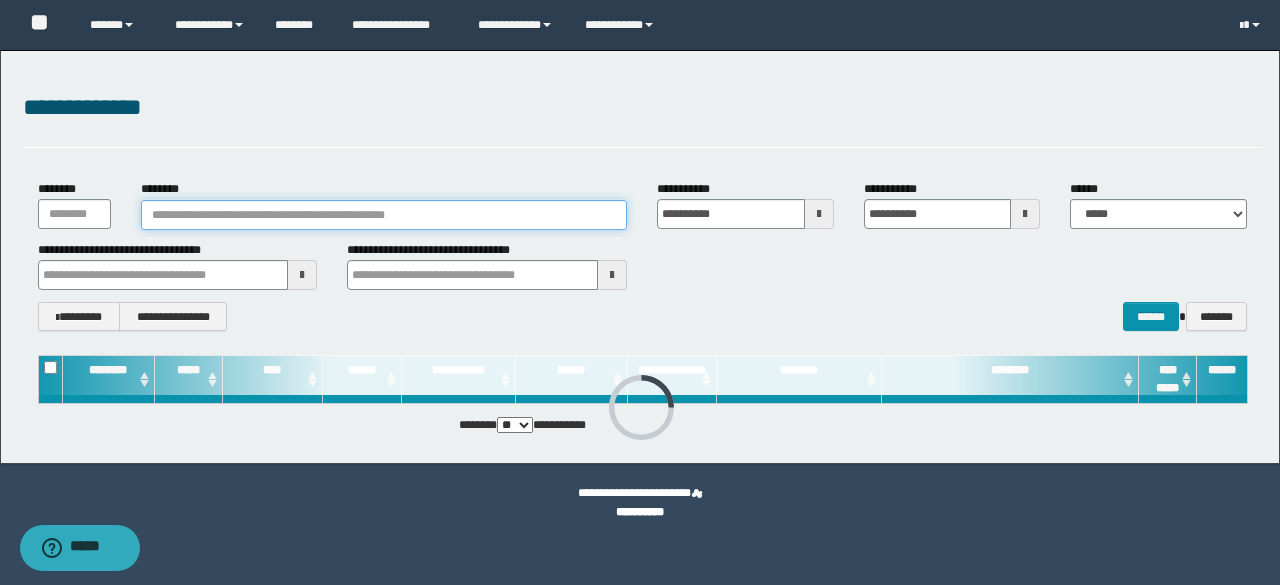 click on "********" at bounding box center [384, 215] 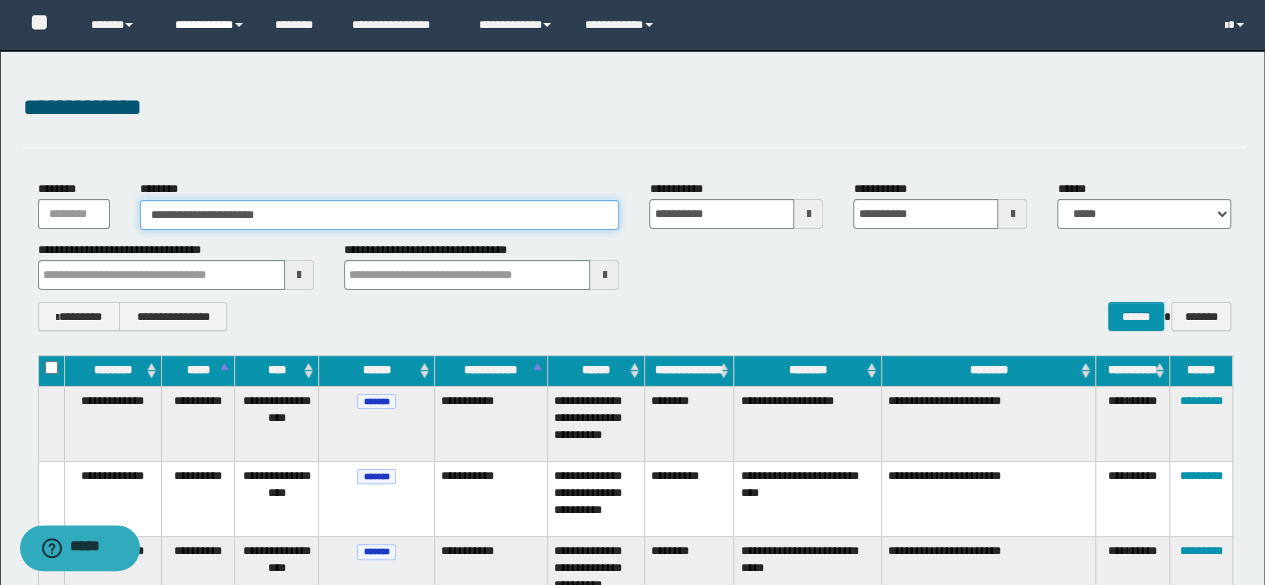 type on "**********" 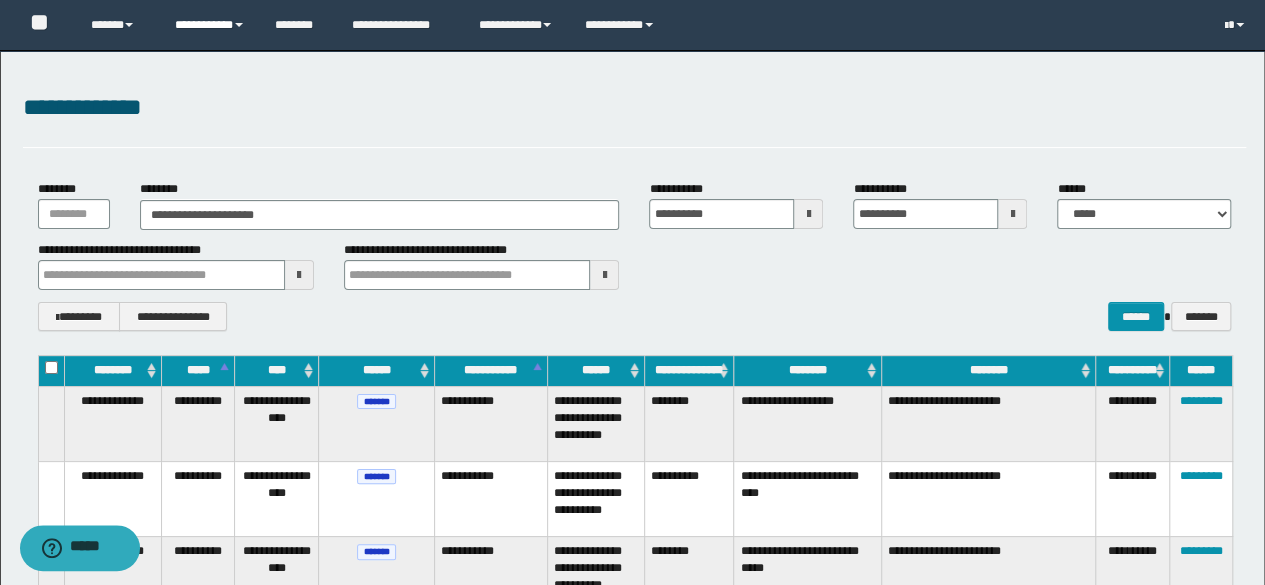 click on "**********" at bounding box center [210, 25] 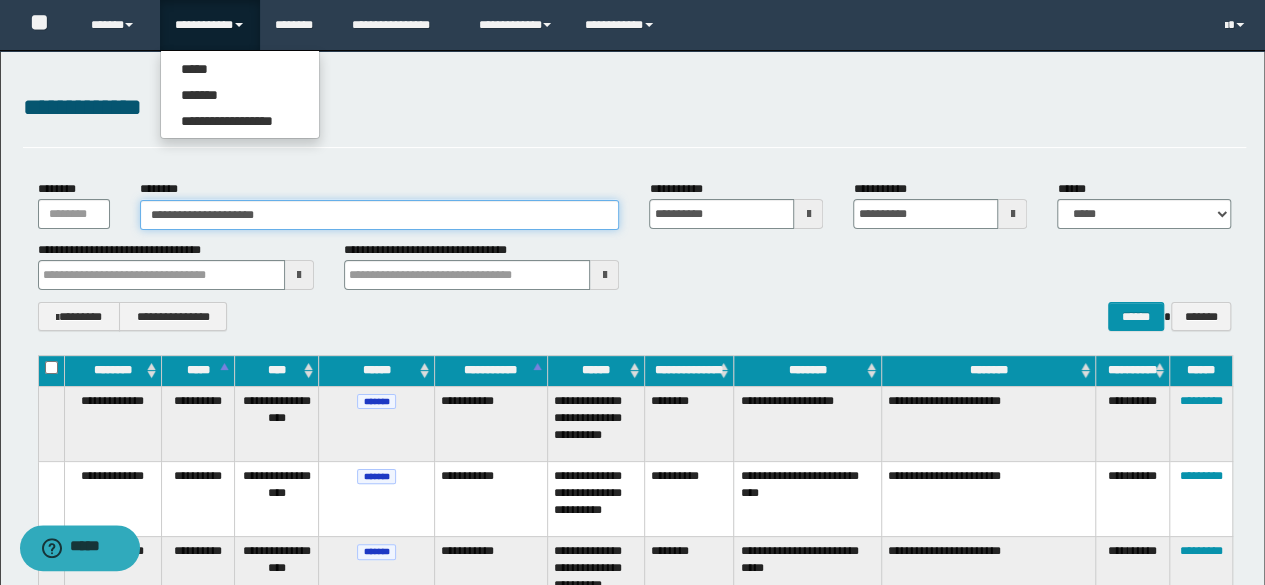 click on "**********" at bounding box center (380, 215) 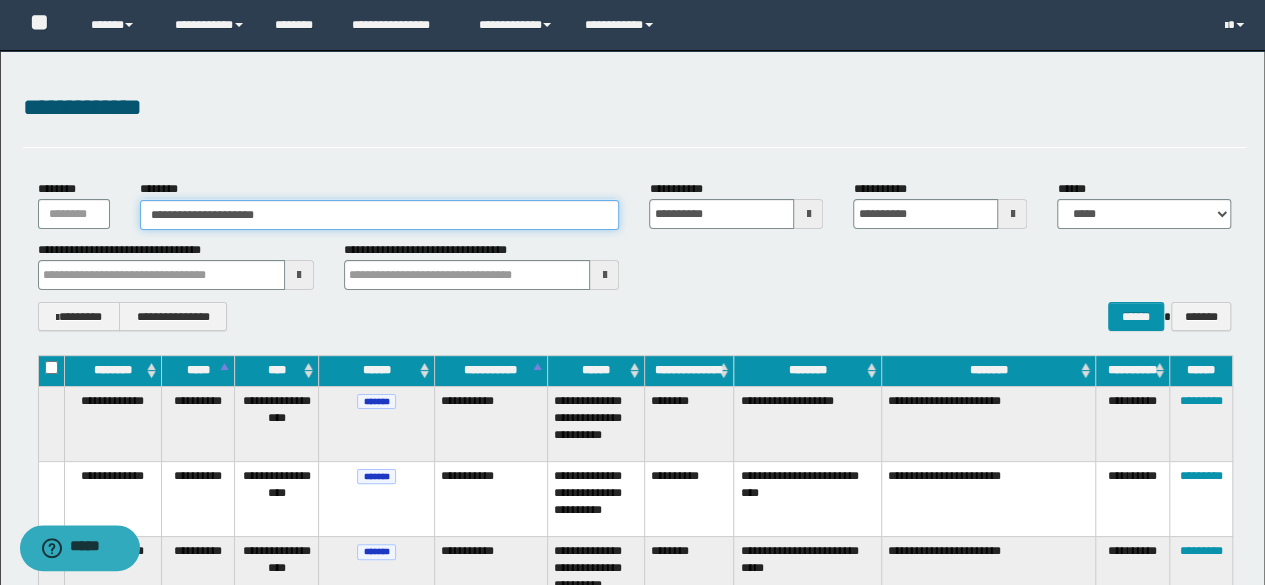 click on "**********" at bounding box center (380, 215) 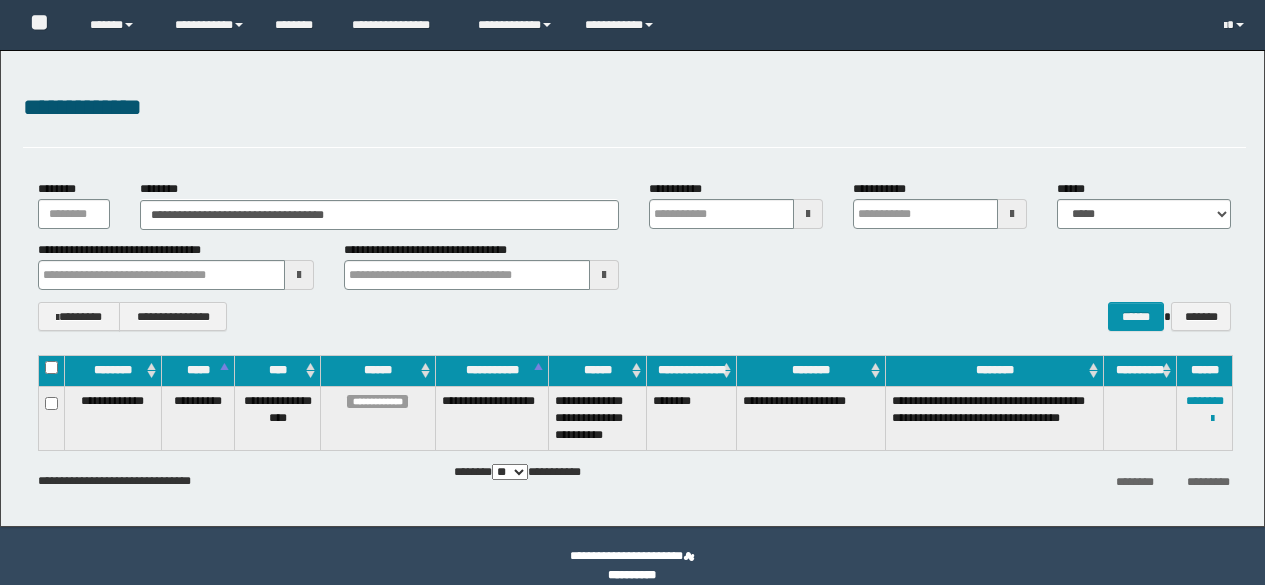 scroll, scrollTop: 0, scrollLeft: 0, axis: both 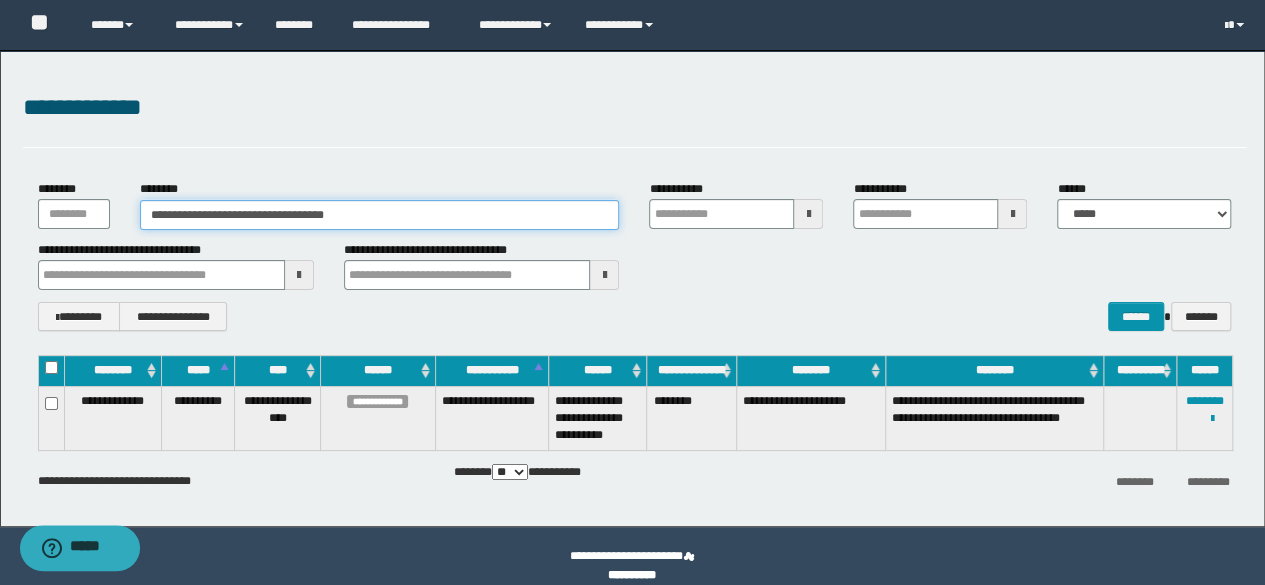 drag, startPoint x: 382, startPoint y: 219, endPoint x: 137, endPoint y: 229, distance: 245.204 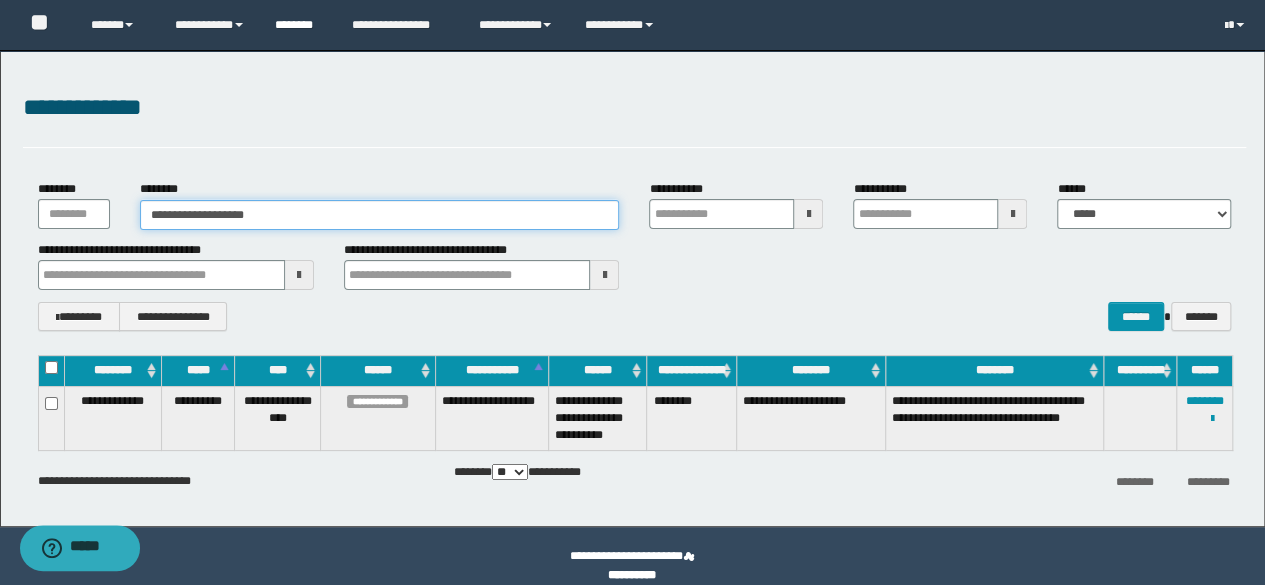 type on "**********" 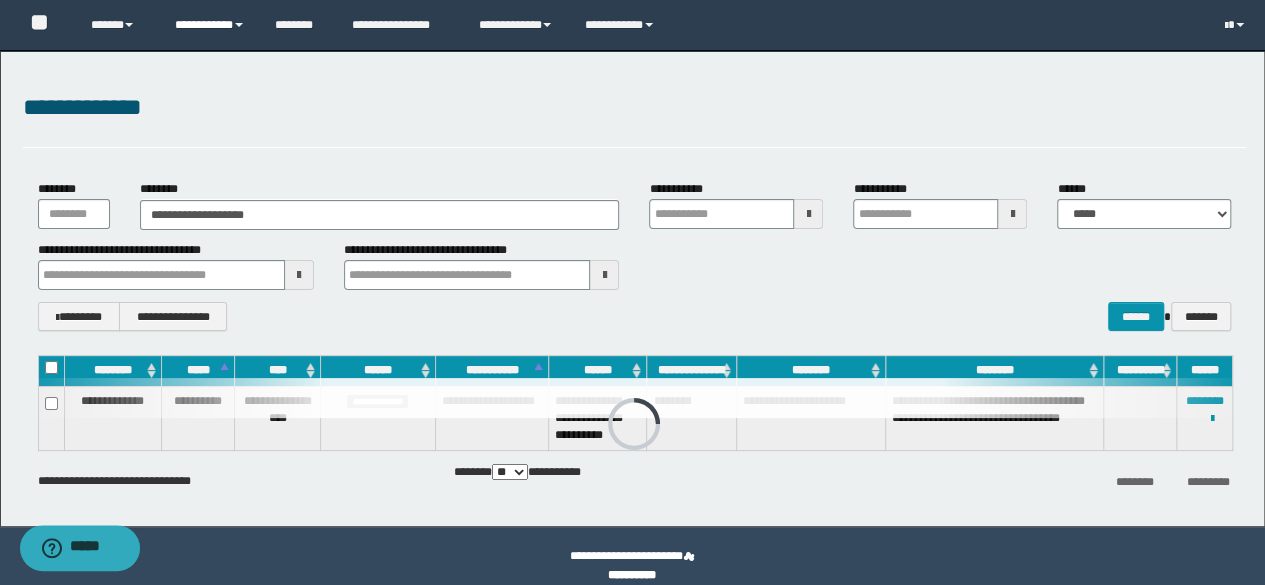 click on "**********" at bounding box center [210, 25] 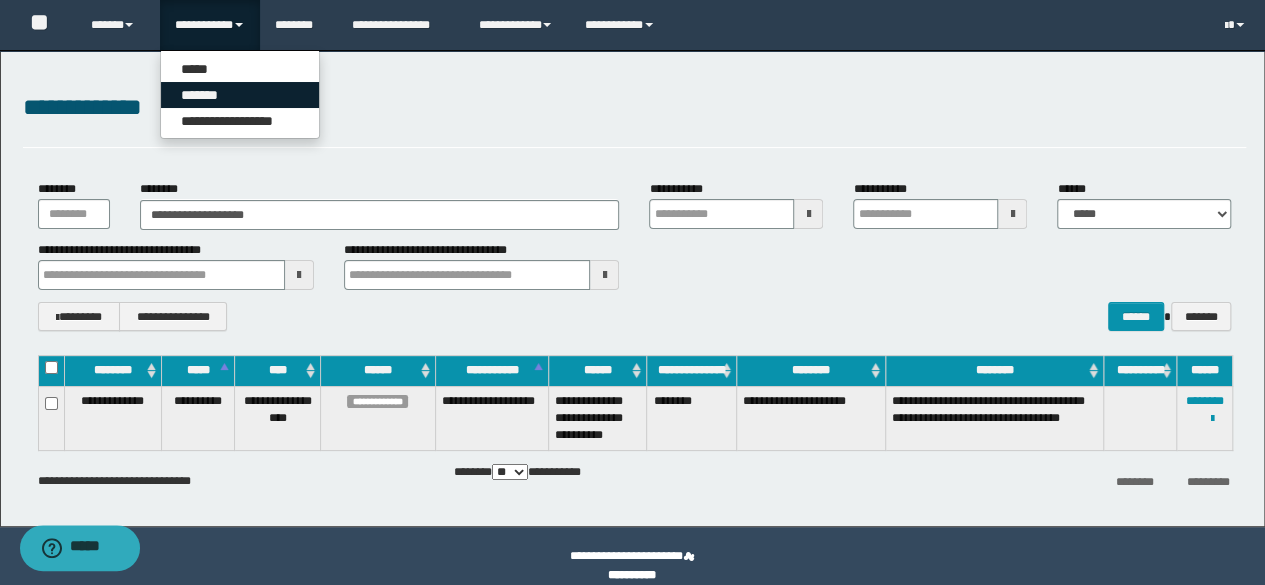 drag, startPoint x: 242, startPoint y: 98, endPoint x: 327, endPoint y: 95, distance: 85.052925 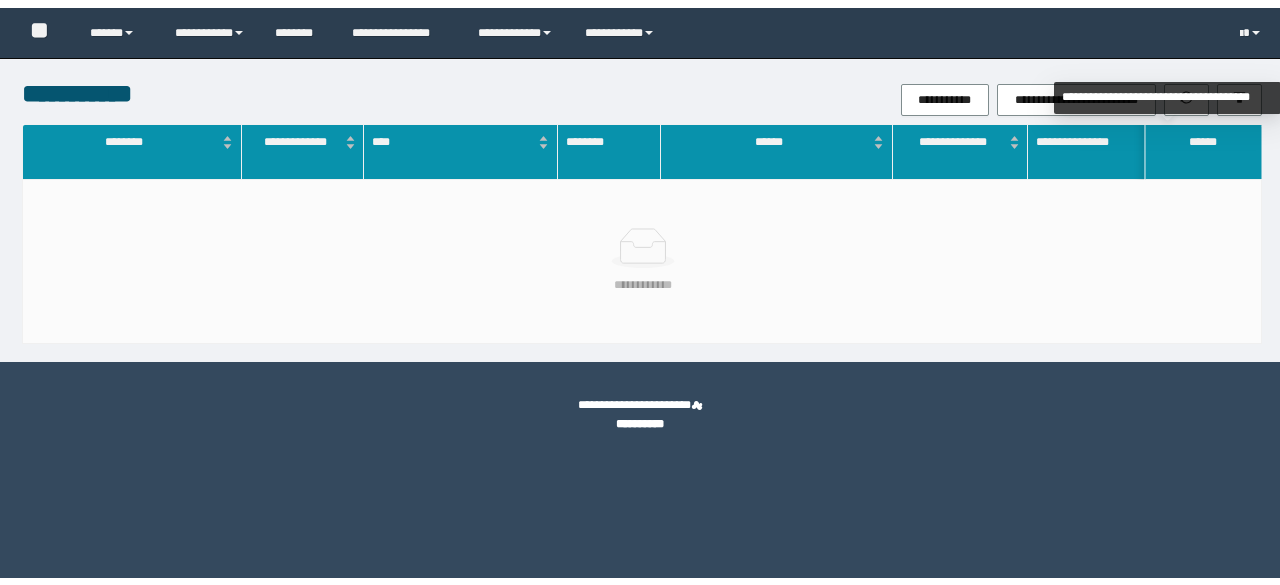 scroll, scrollTop: 0, scrollLeft: 0, axis: both 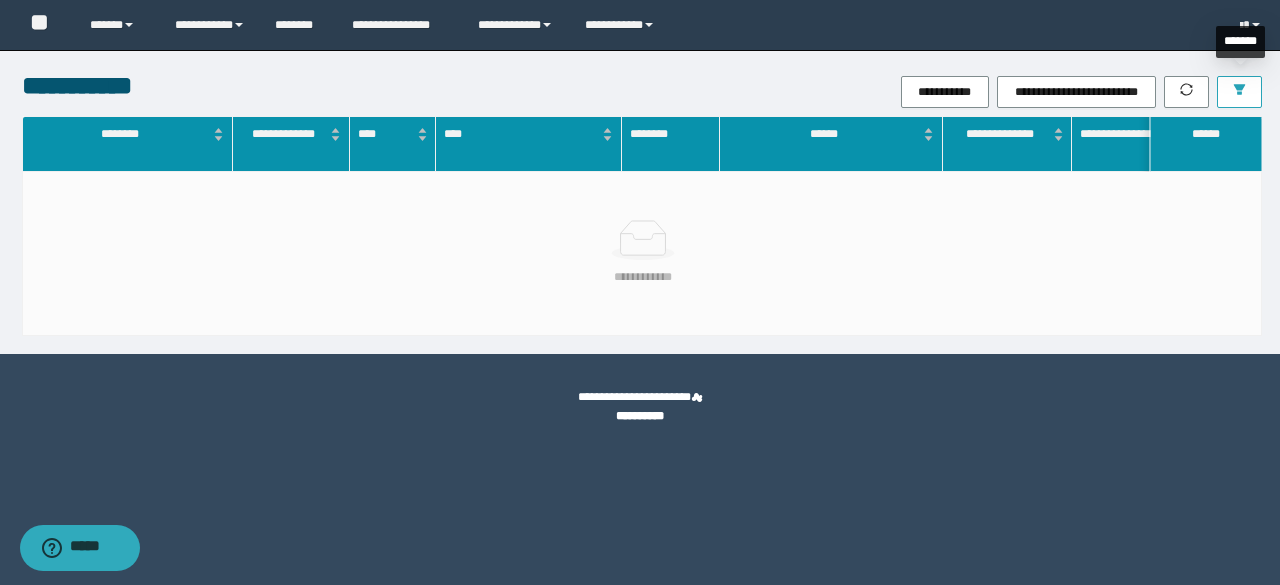 click at bounding box center (1239, 92) 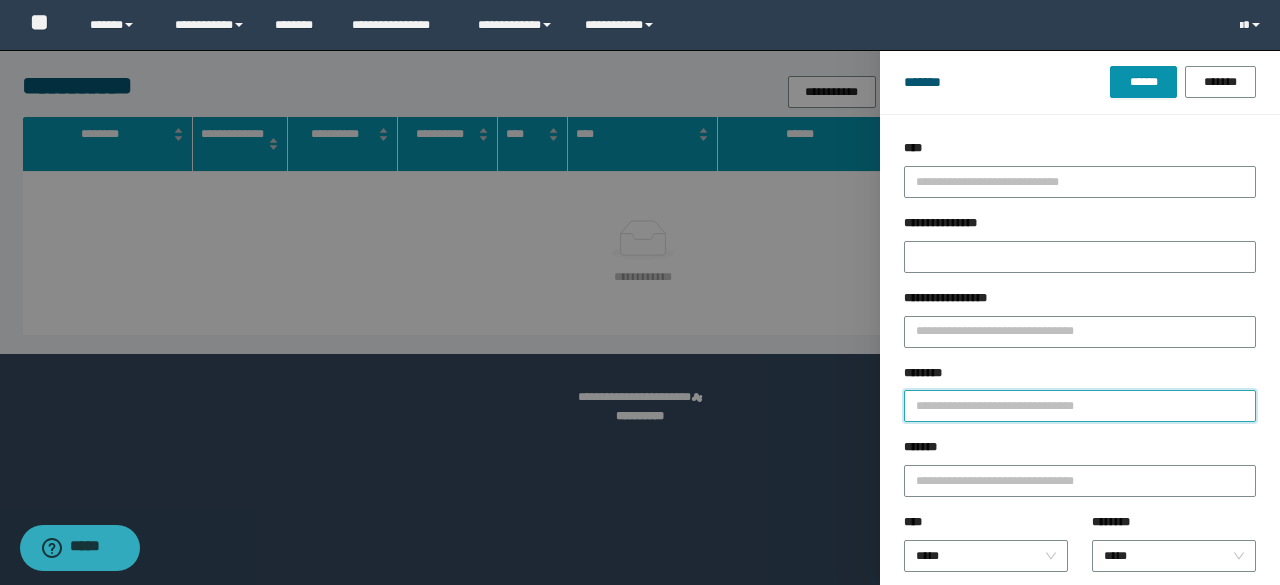 click on "********" at bounding box center (1080, 406) 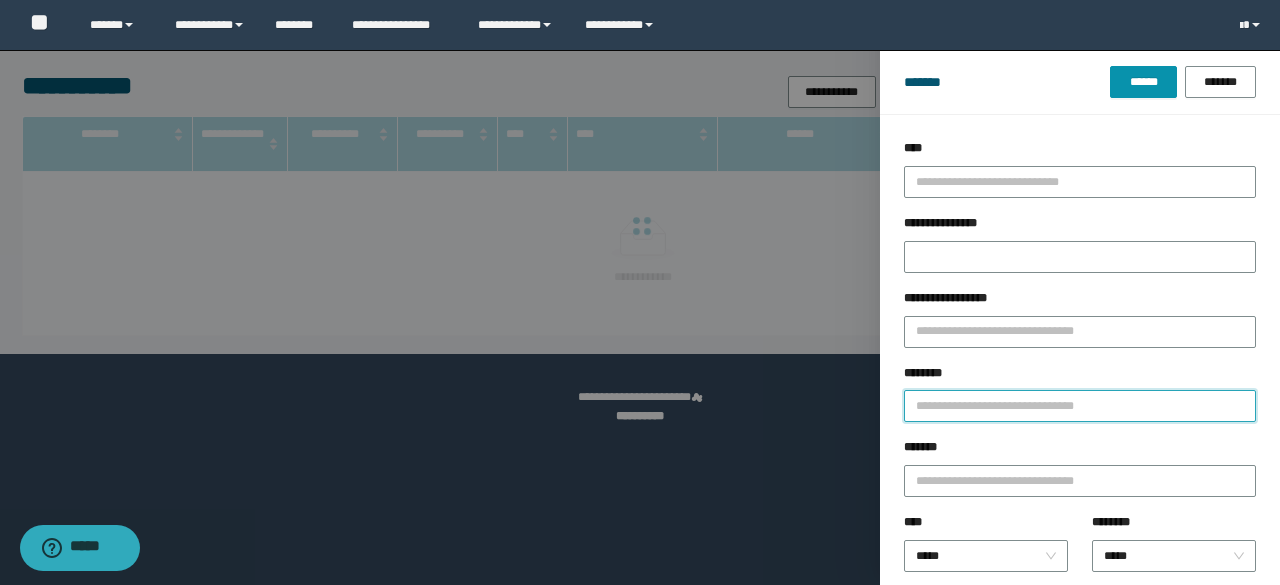 paste on "**********" 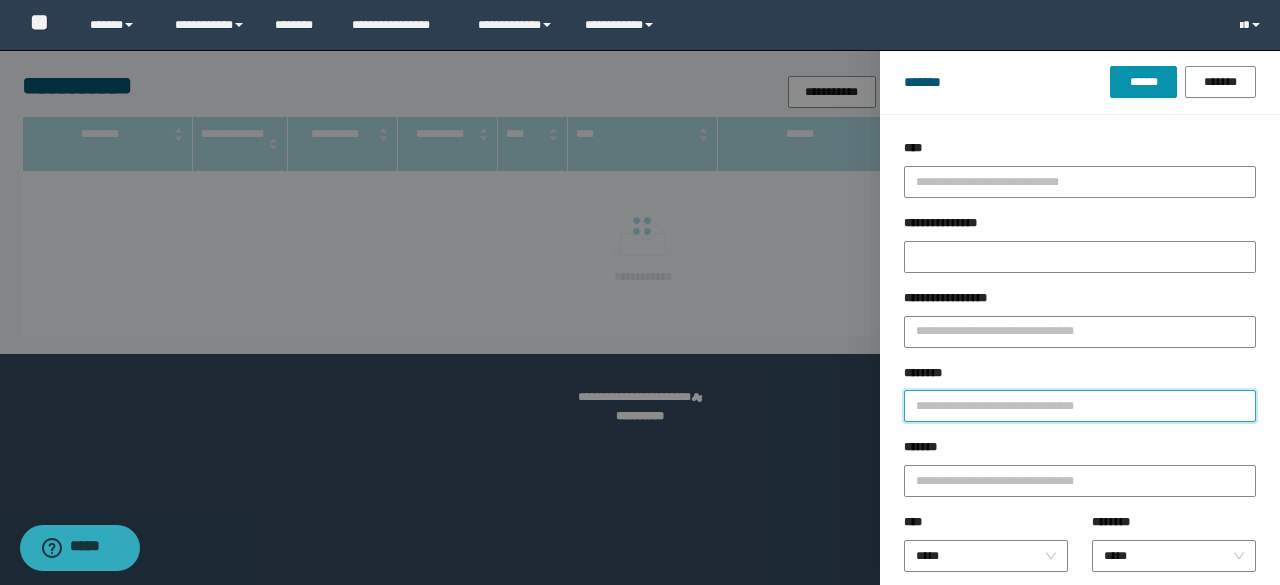 type on "**********" 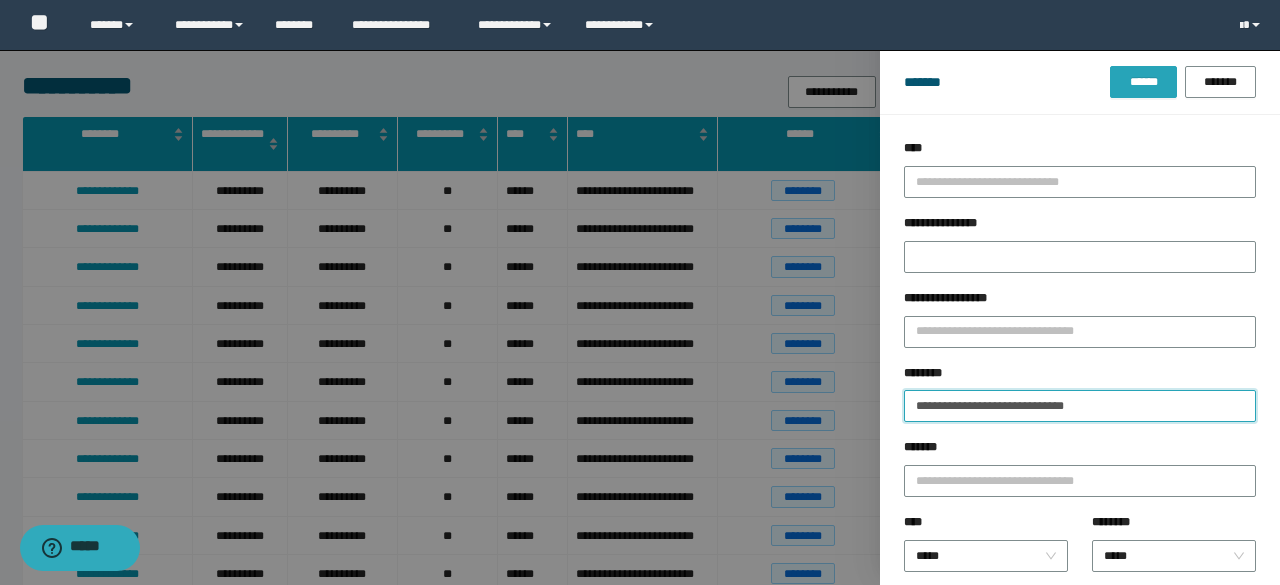 type on "**********" 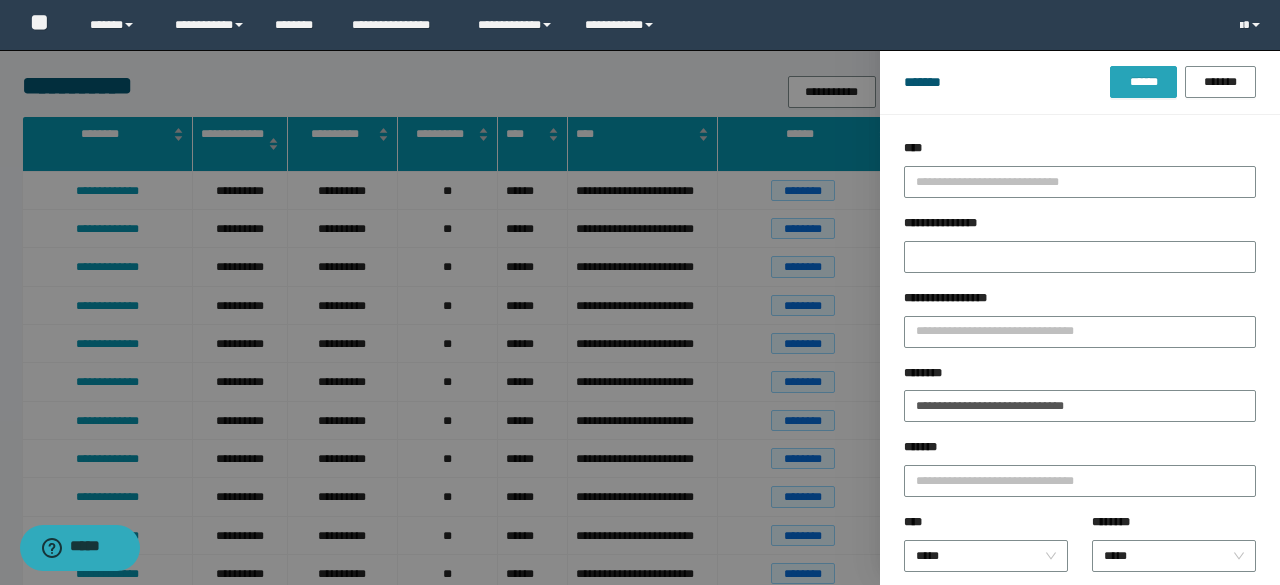 click on "******" at bounding box center (1143, 82) 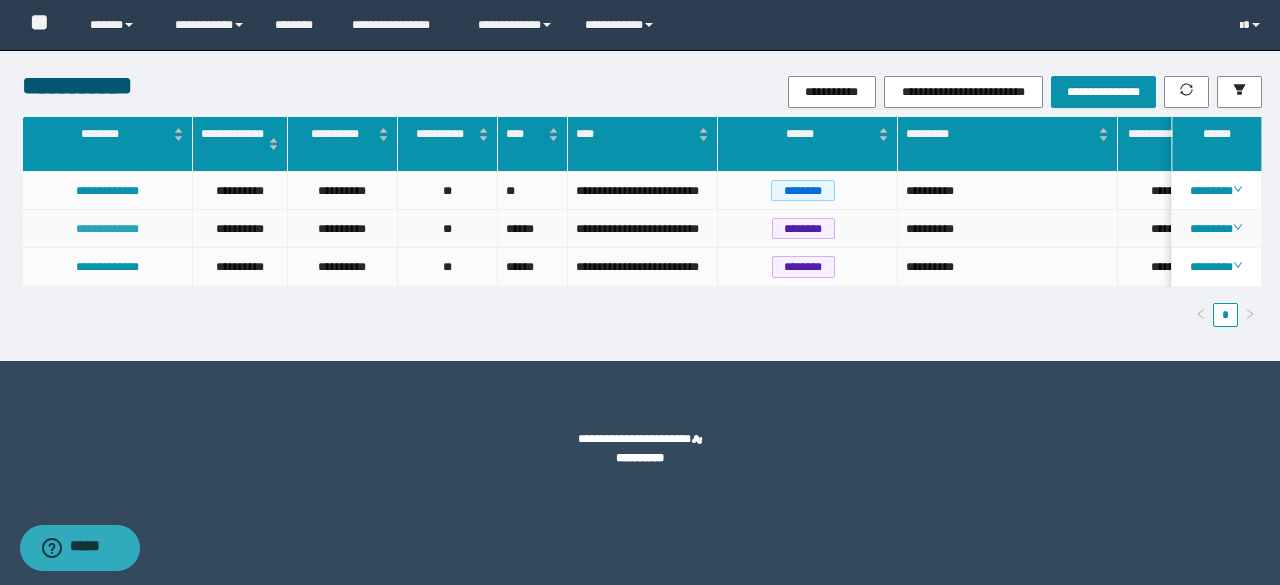 click on "**********" at bounding box center (107, 229) 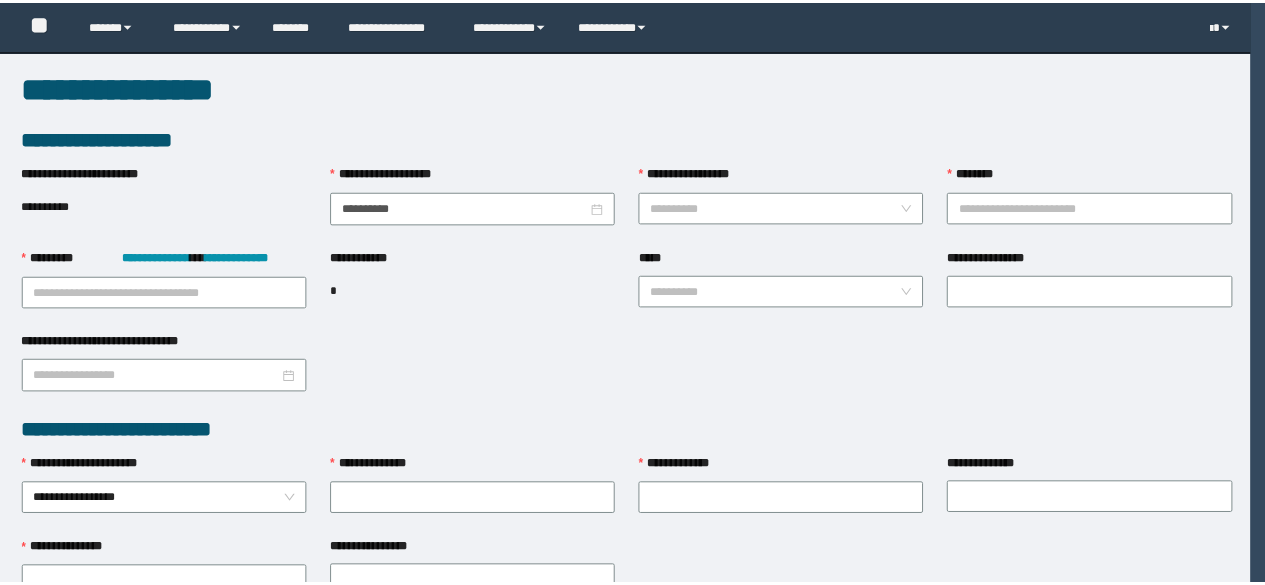 scroll, scrollTop: 0, scrollLeft: 0, axis: both 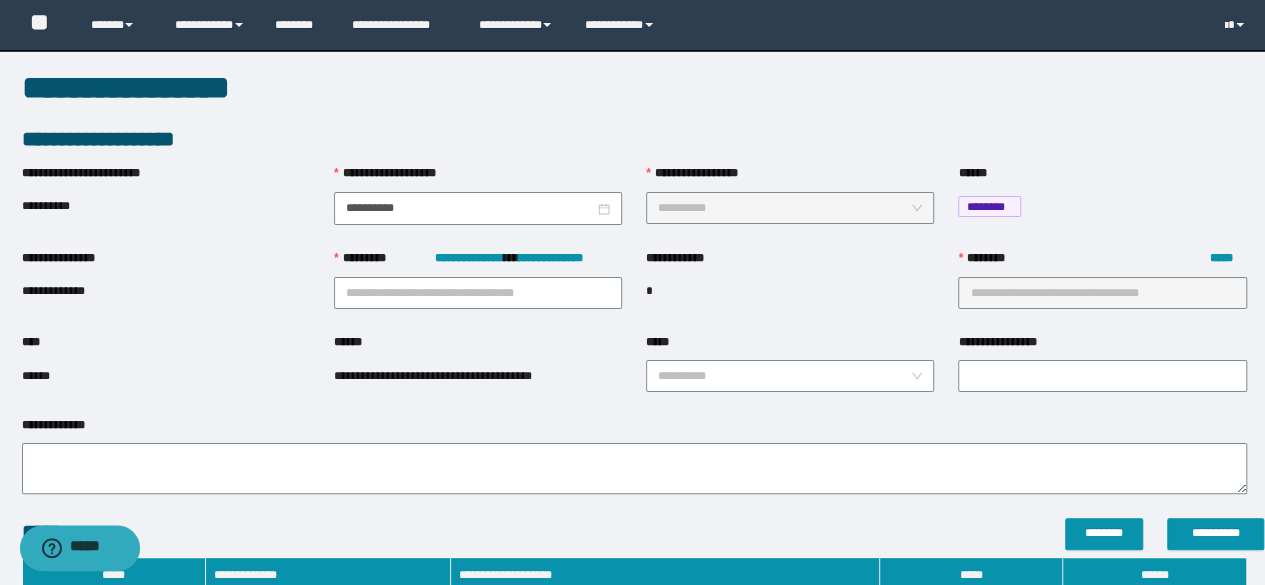 type on "**********" 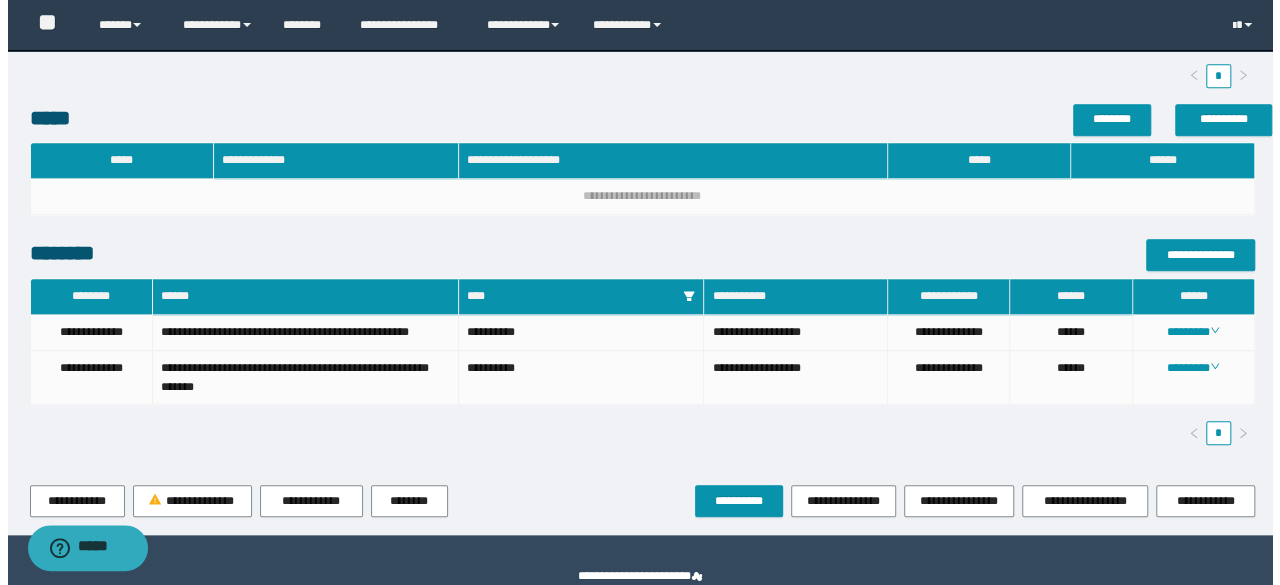 scroll, scrollTop: 866, scrollLeft: 0, axis: vertical 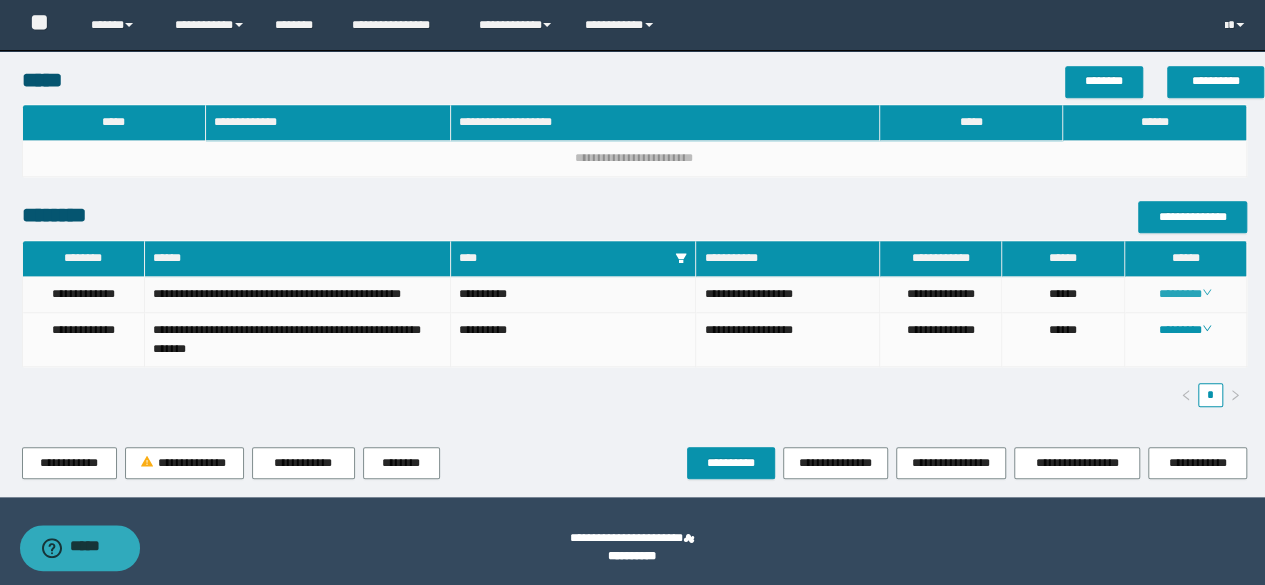 click 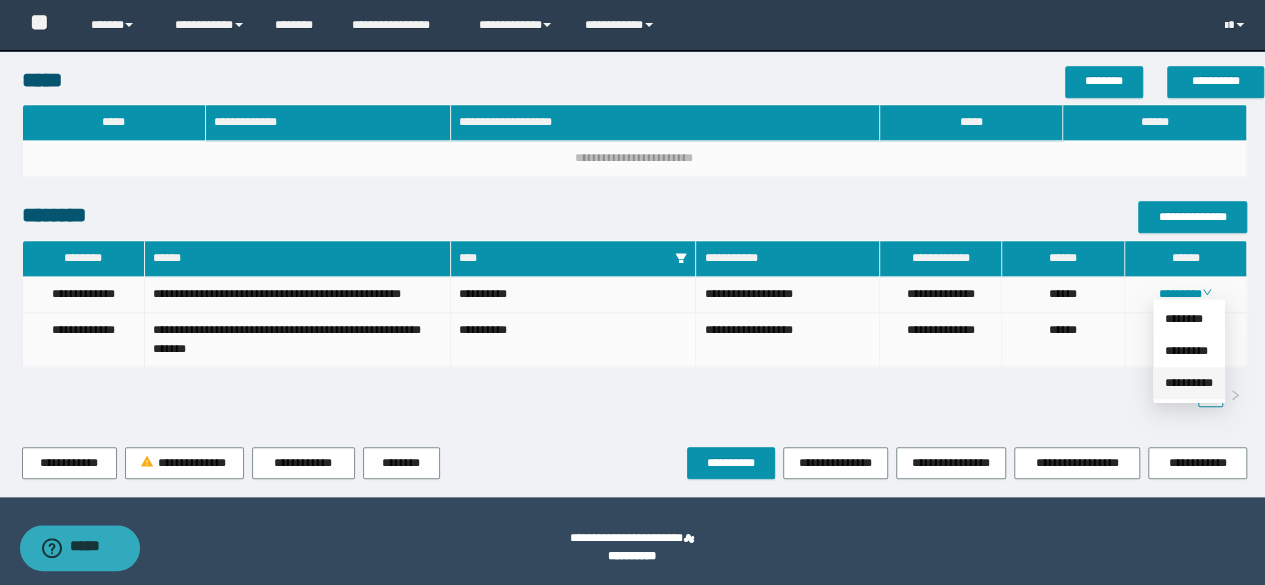 click on "**********" at bounding box center [1189, 383] 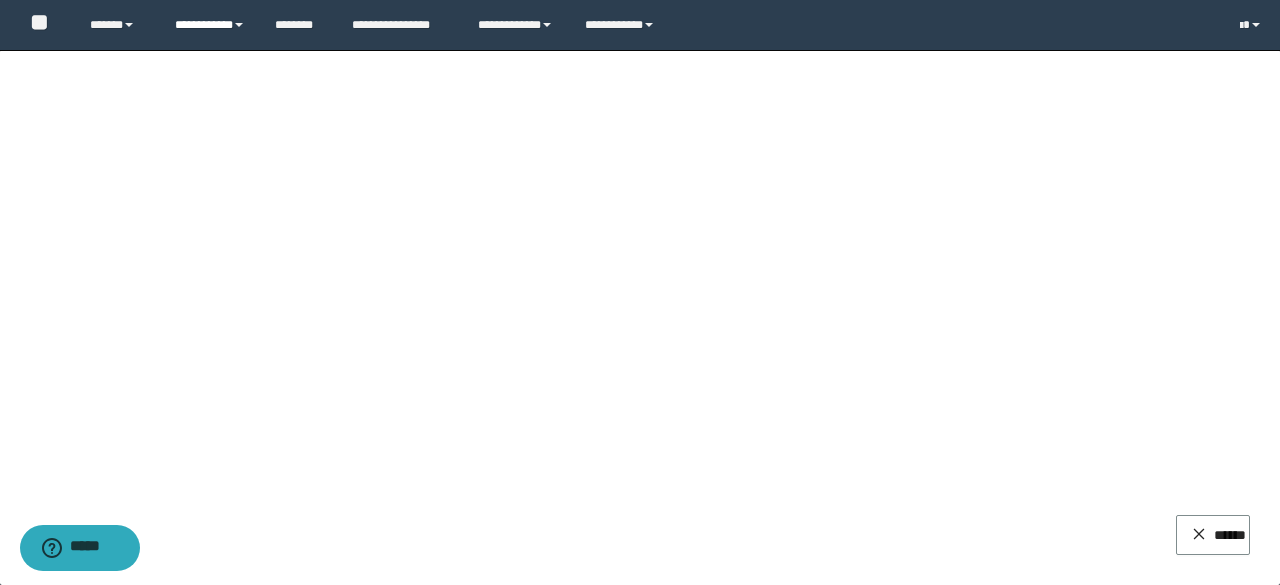 click on "**********" at bounding box center (210, 25) 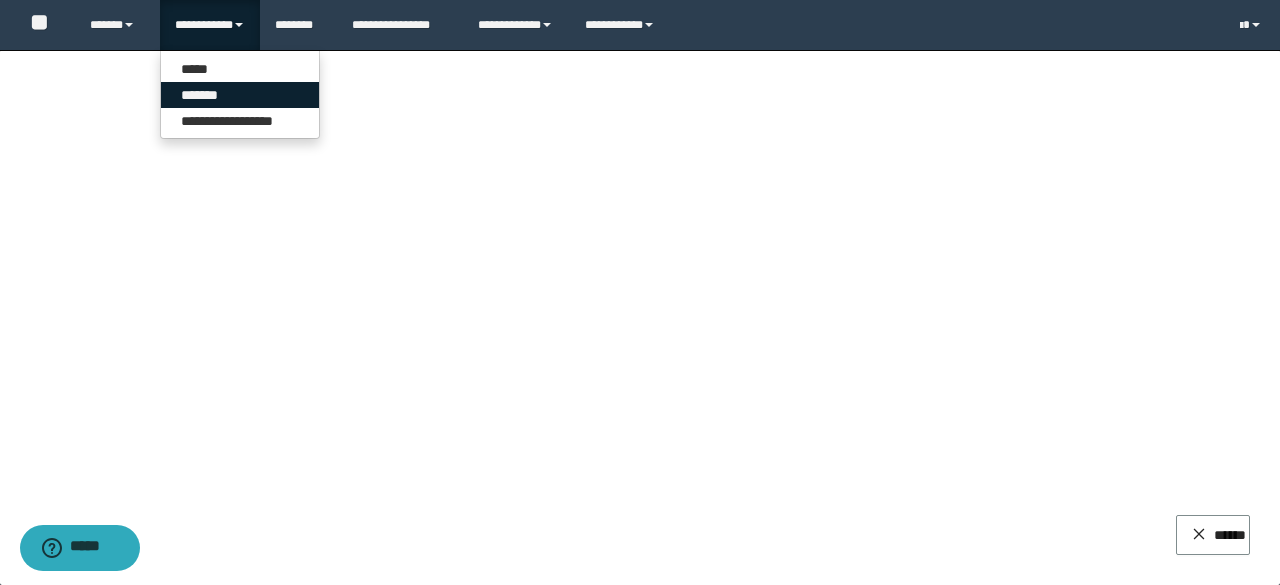 click on "*******" at bounding box center [240, 95] 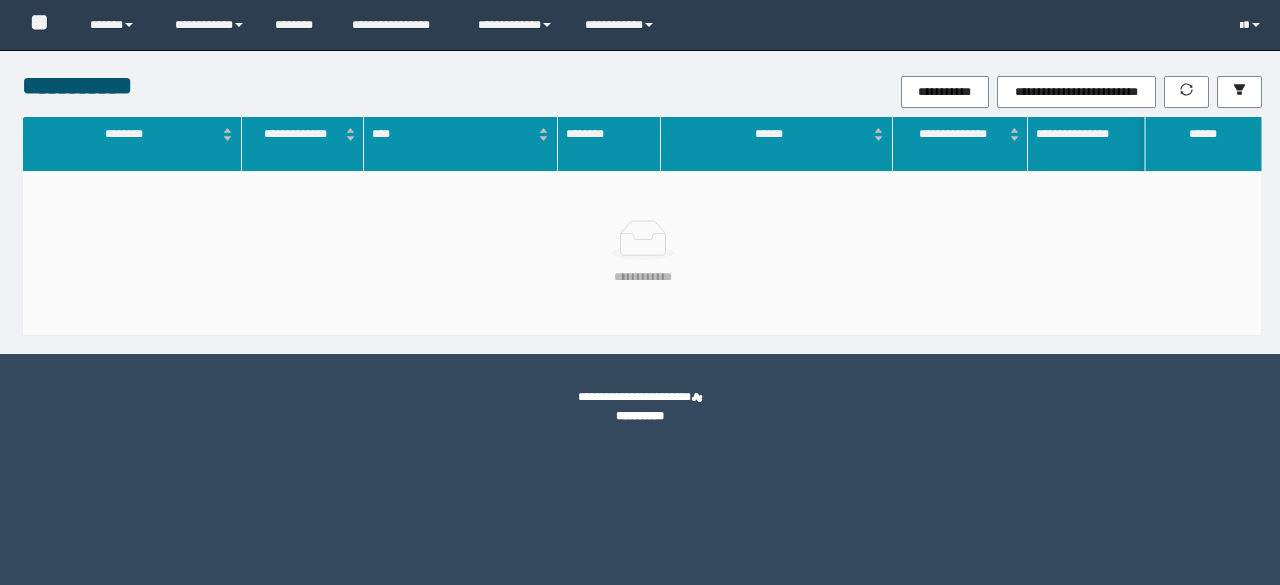 scroll, scrollTop: 0, scrollLeft: 0, axis: both 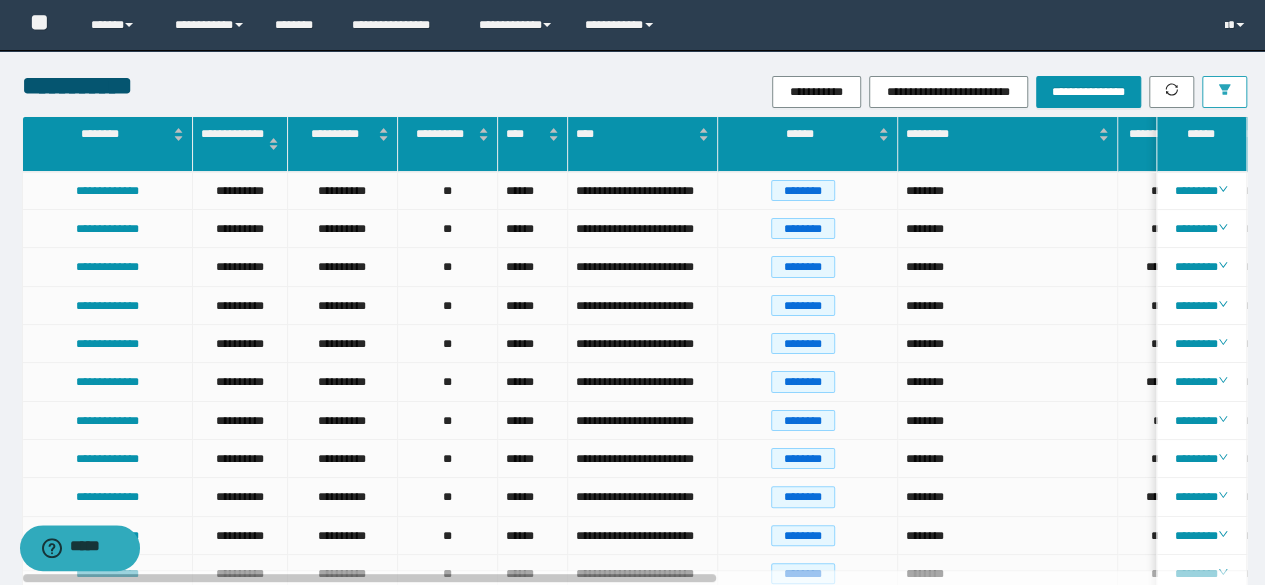 click at bounding box center [1224, 92] 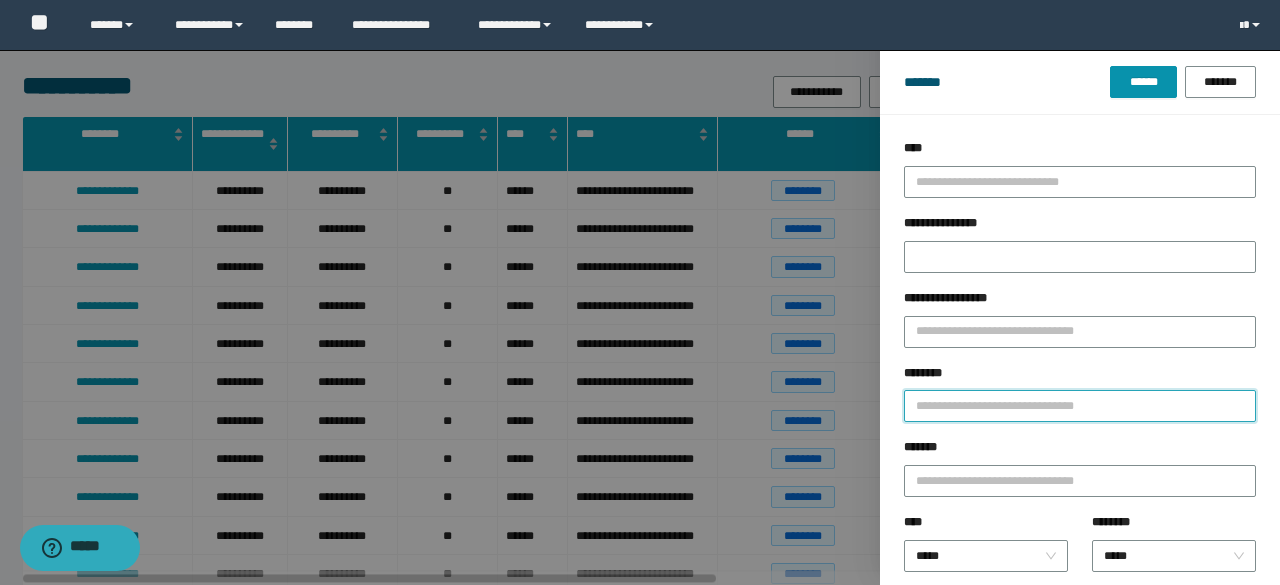 click on "********" at bounding box center (1080, 406) 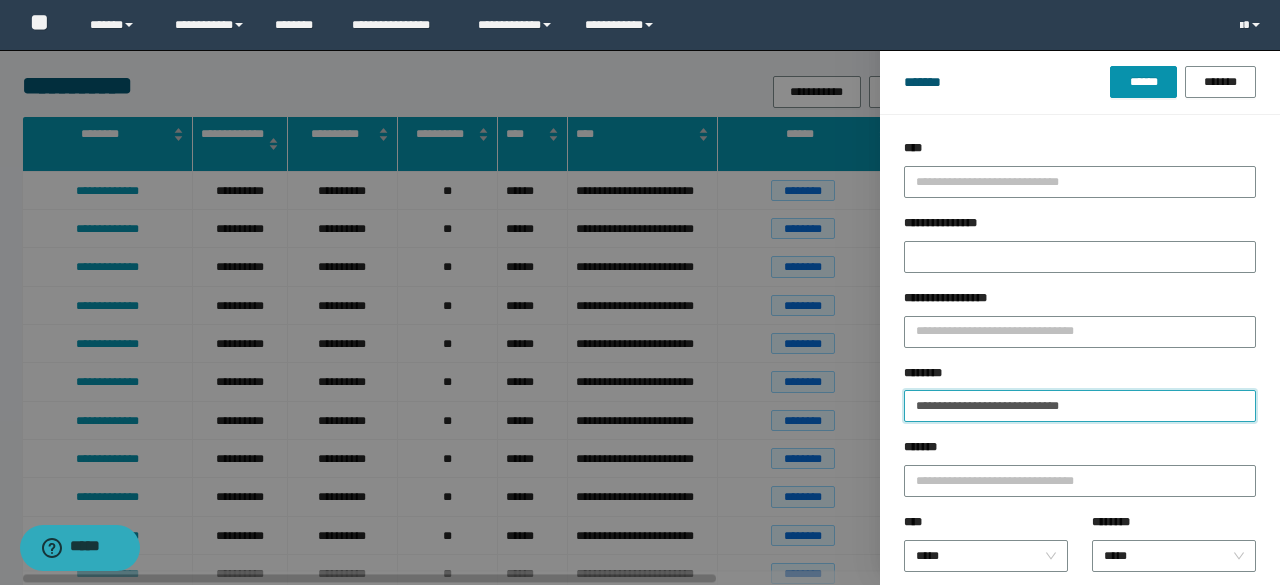 type on "**********" 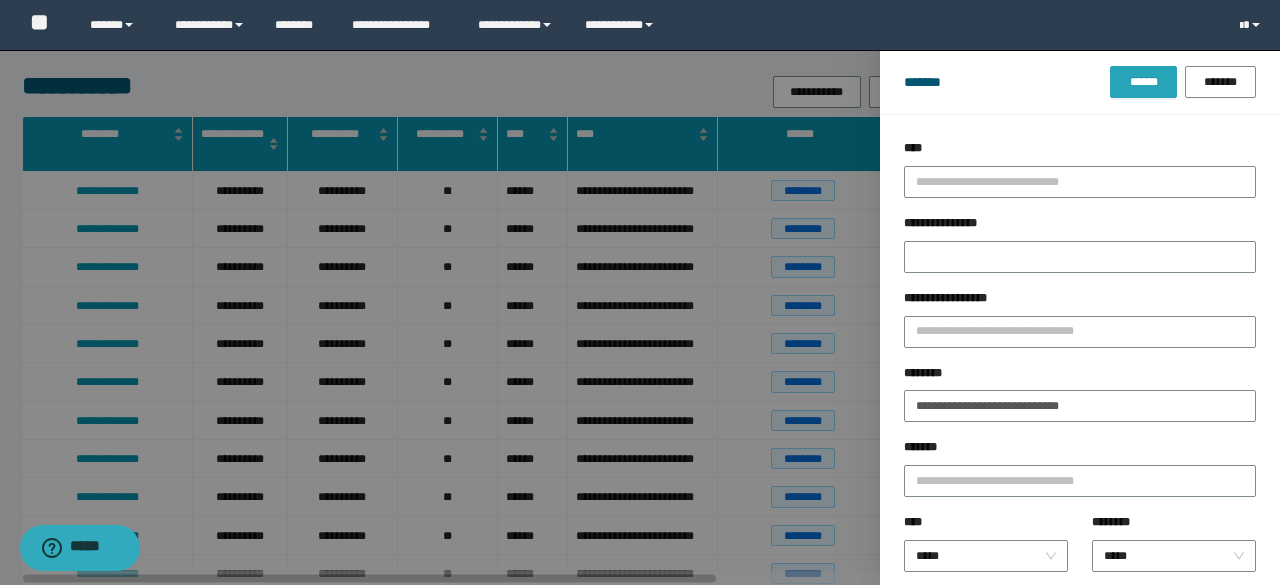 click on "******" at bounding box center (1143, 82) 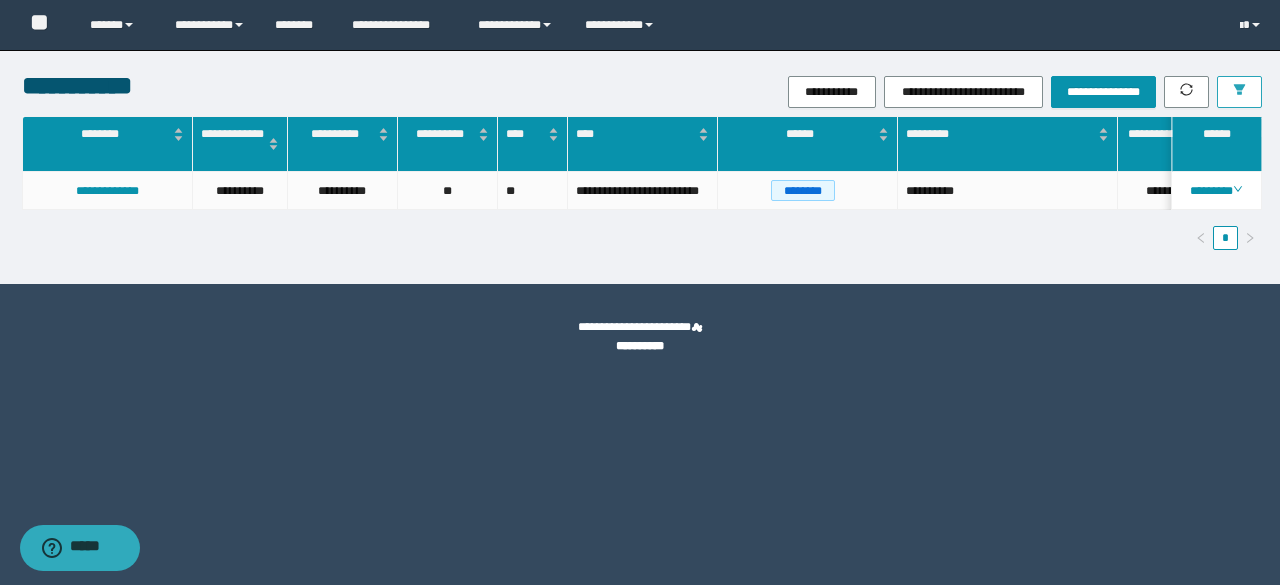 click at bounding box center (1239, 92) 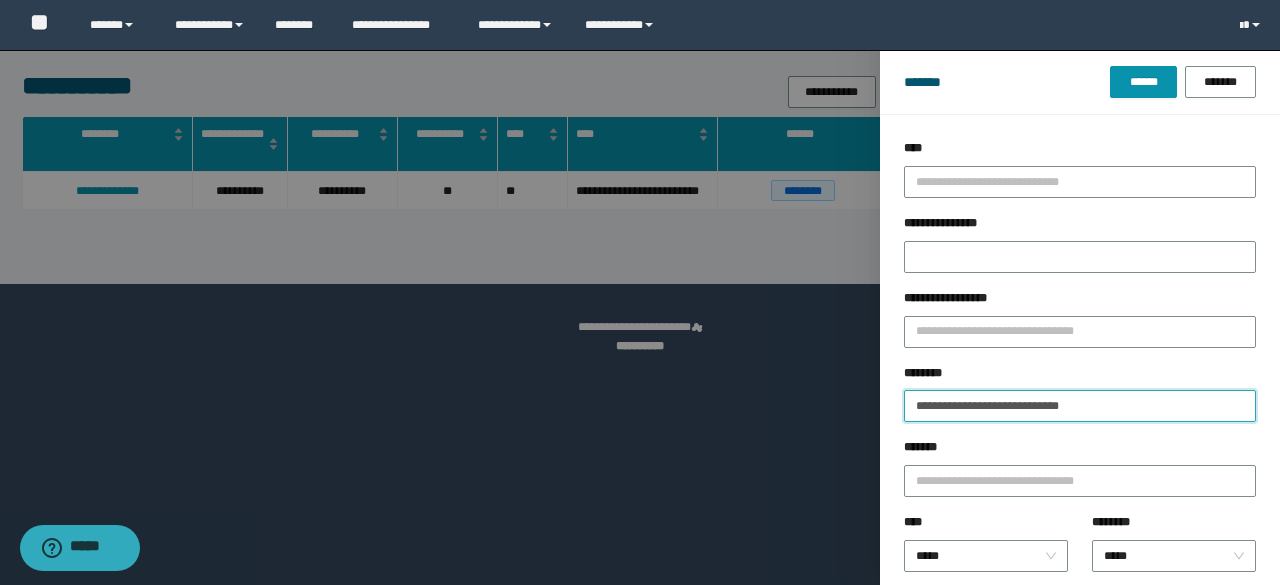 drag, startPoint x: 1106, startPoint y: 403, endPoint x: 896, endPoint y: 401, distance: 210.00952 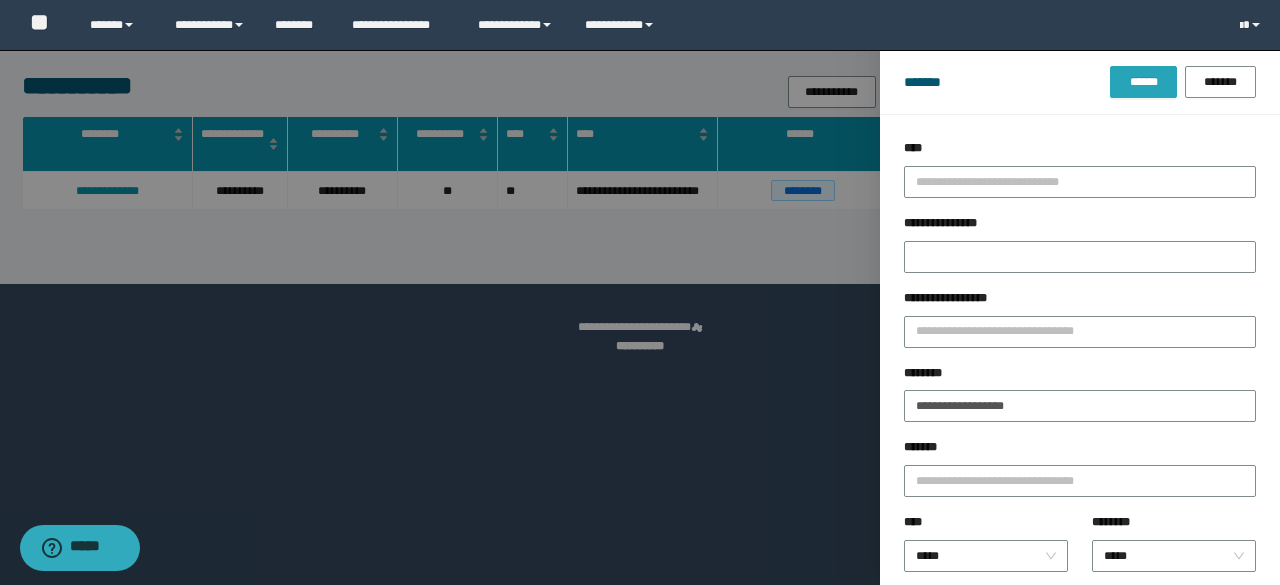 click on "******" at bounding box center (1143, 82) 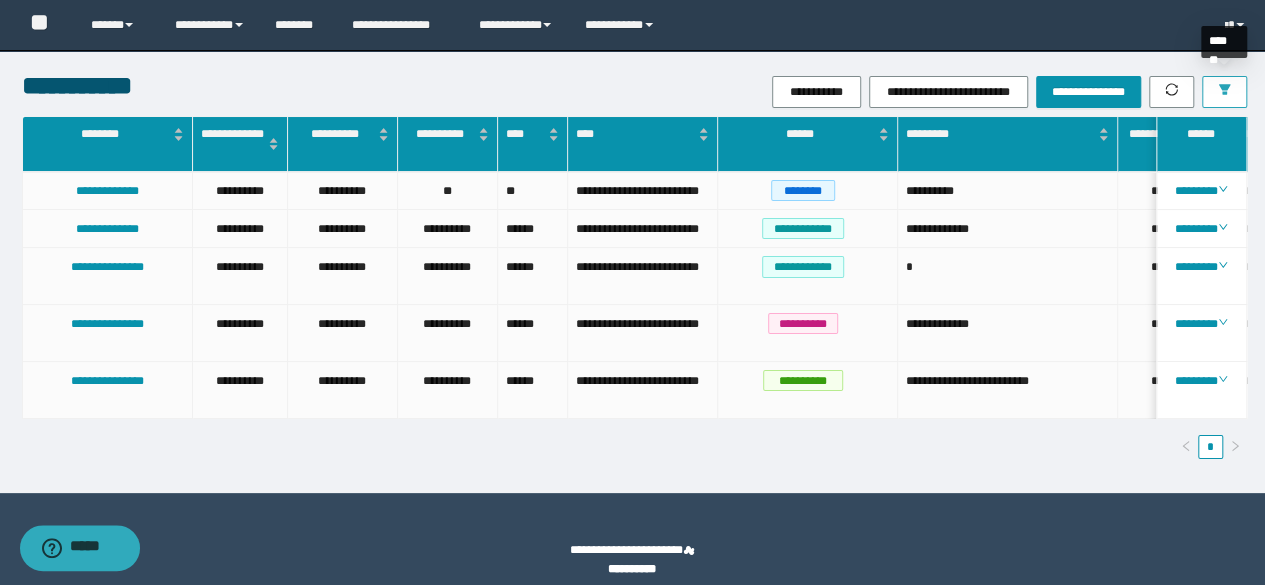 click at bounding box center (1224, 92) 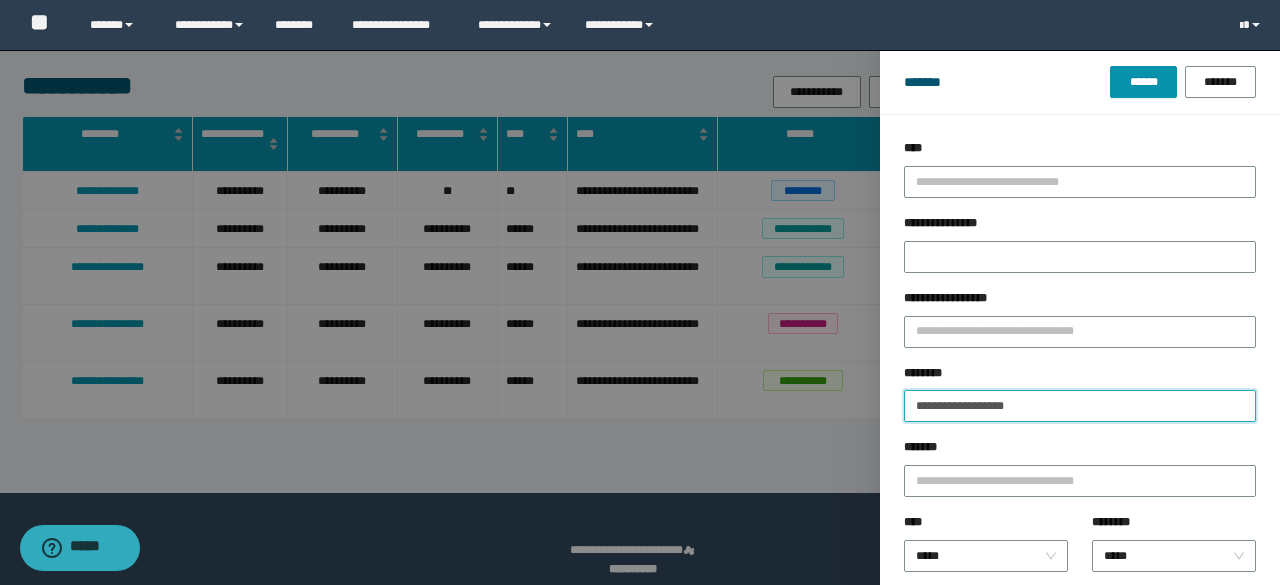 drag, startPoint x: 1040, startPoint y: 410, endPoint x: 890, endPoint y: 399, distance: 150.40279 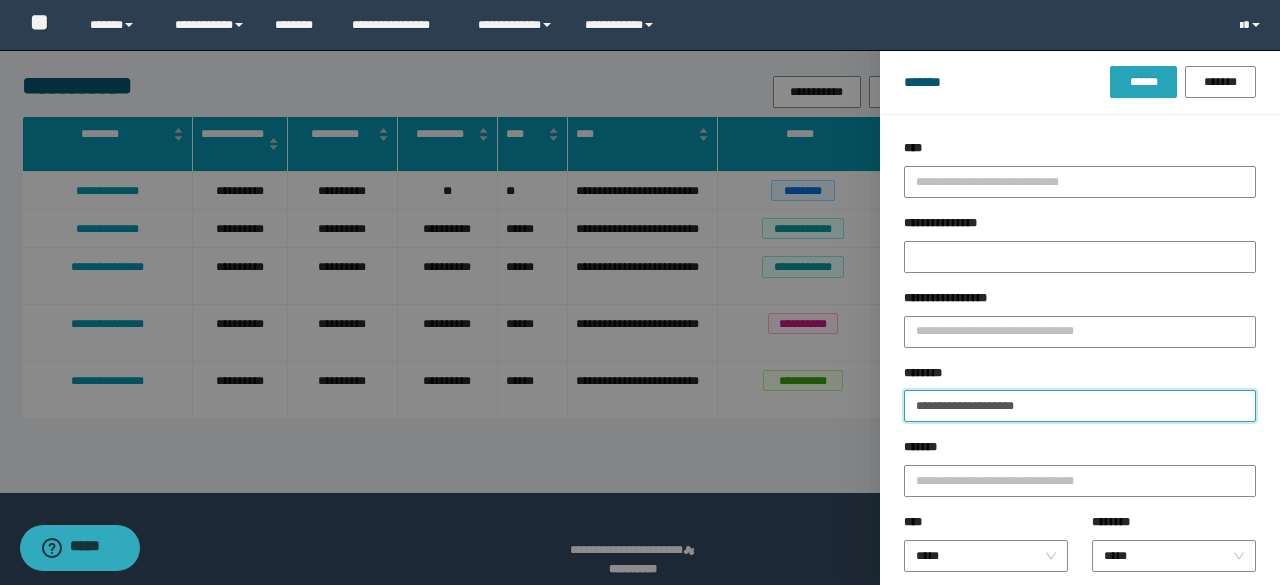 type on "**********" 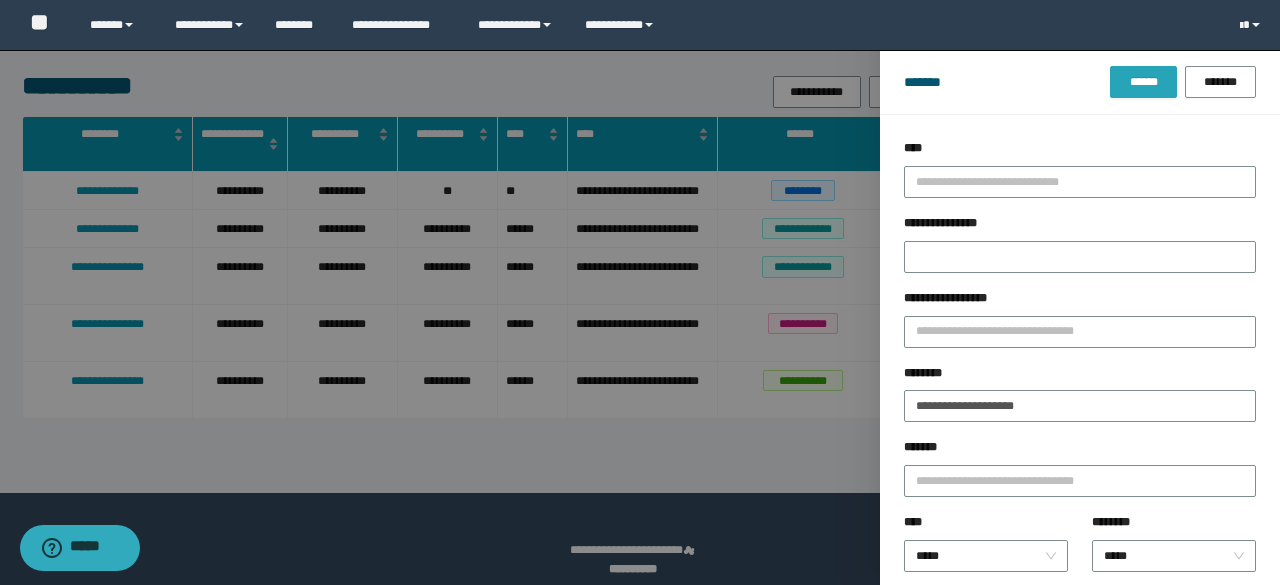 click on "******" at bounding box center (1143, 82) 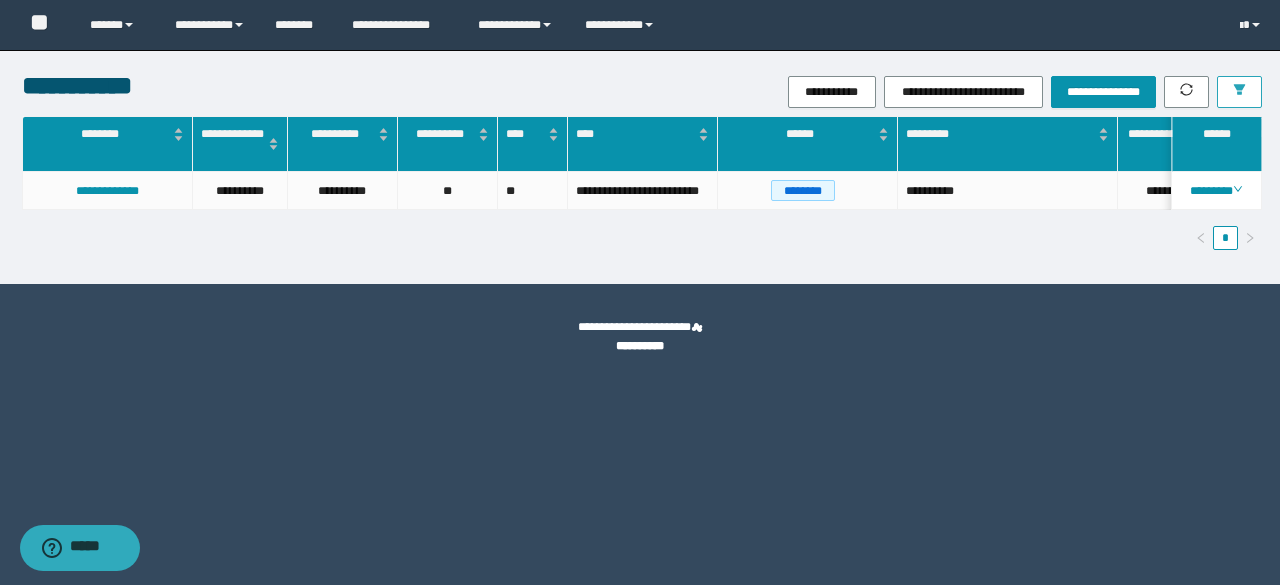 click at bounding box center [1239, 92] 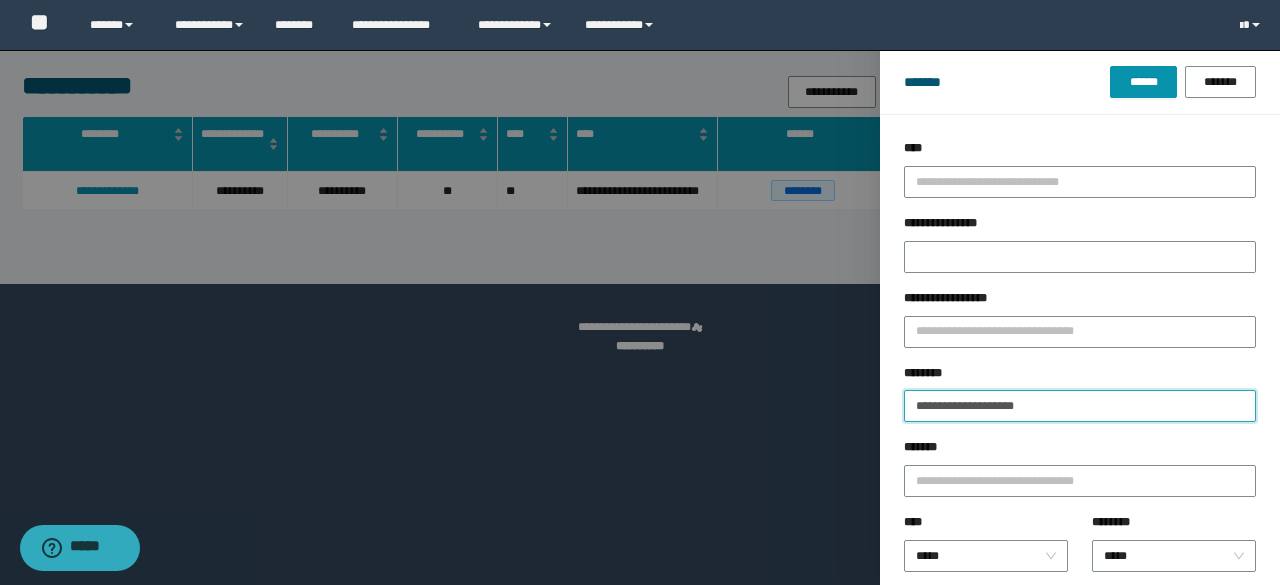 drag, startPoint x: 1047, startPoint y: 405, endPoint x: 916, endPoint y: 409, distance: 131.06105 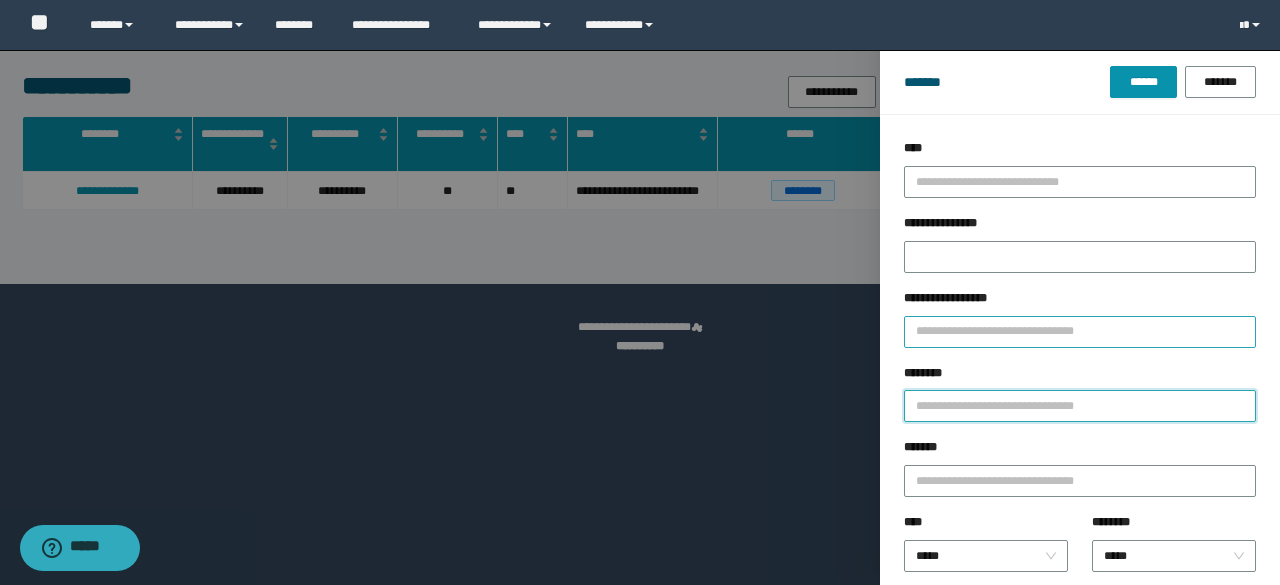 paste on "**********" 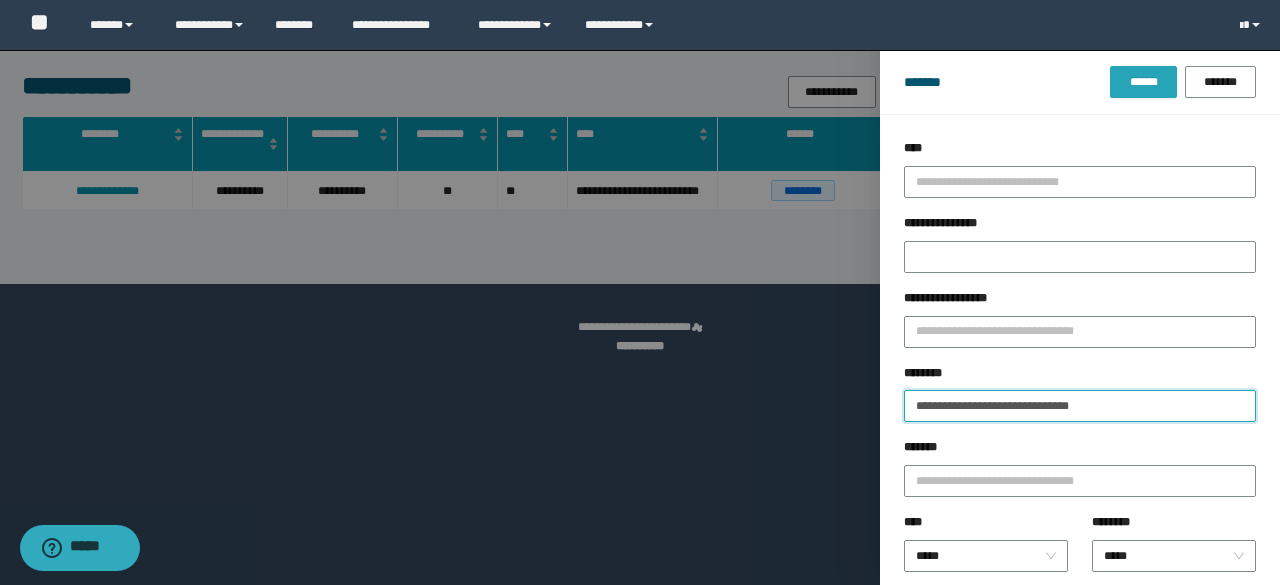 type on "**********" 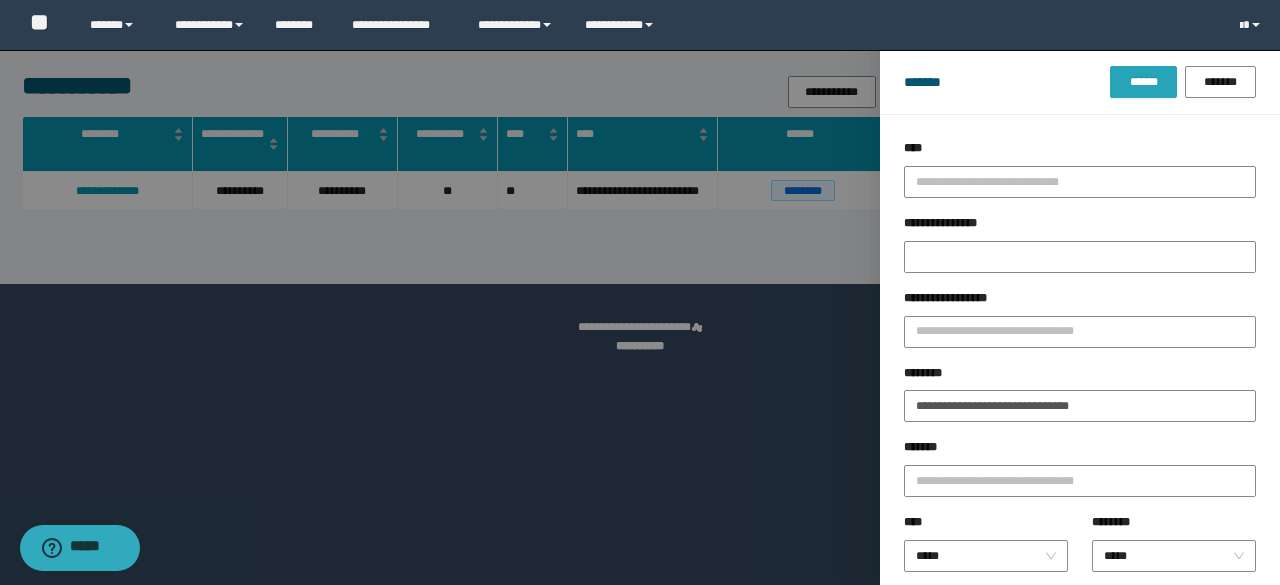 click on "******" at bounding box center (1143, 82) 